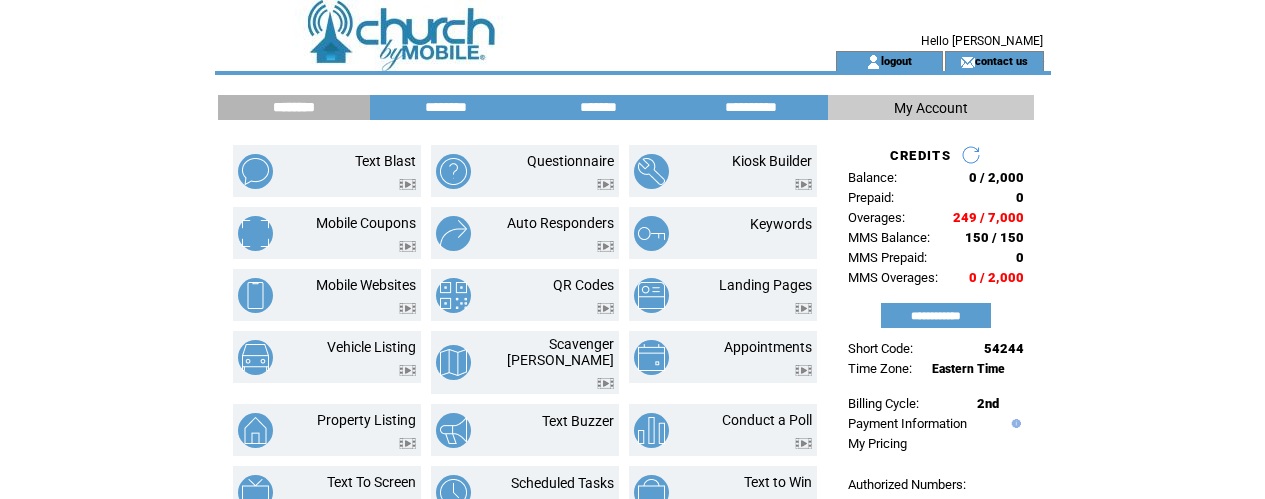 scroll, scrollTop: 0, scrollLeft: 0, axis: both 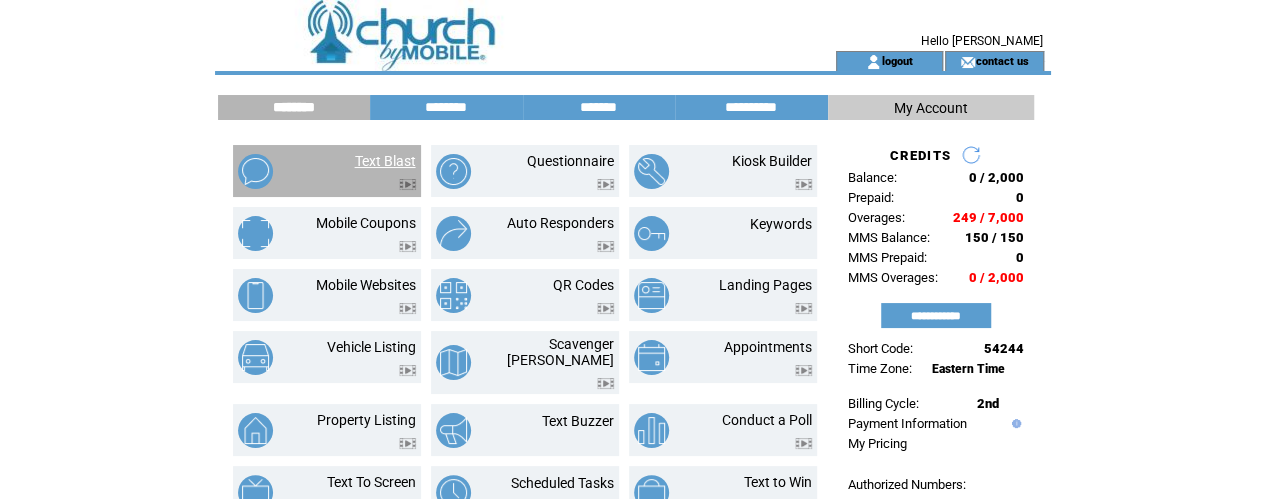 click on "Text Blast" at bounding box center (385, 161) 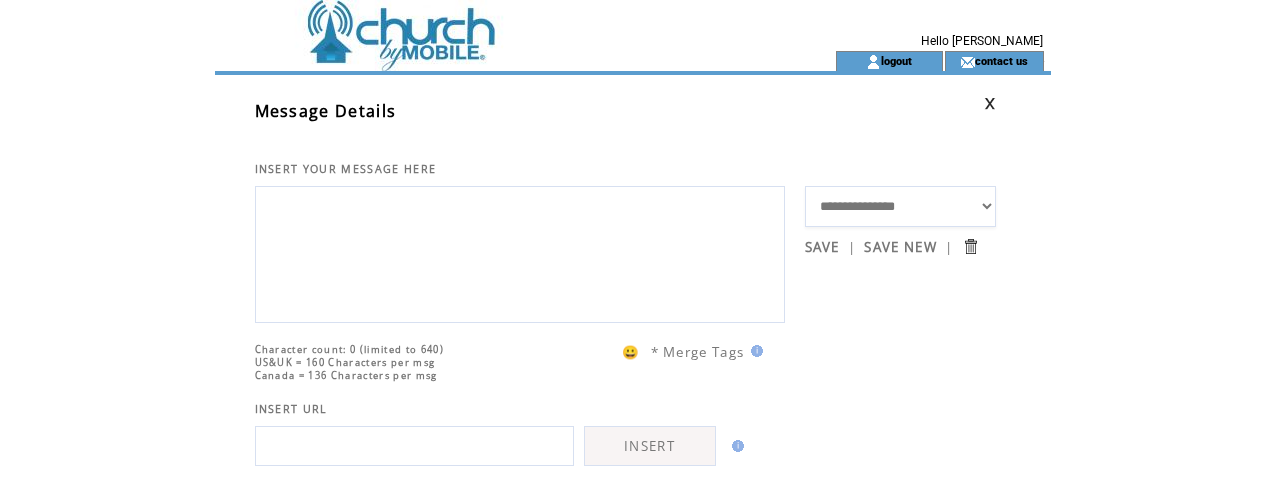 scroll, scrollTop: 0, scrollLeft: 0, axis: both 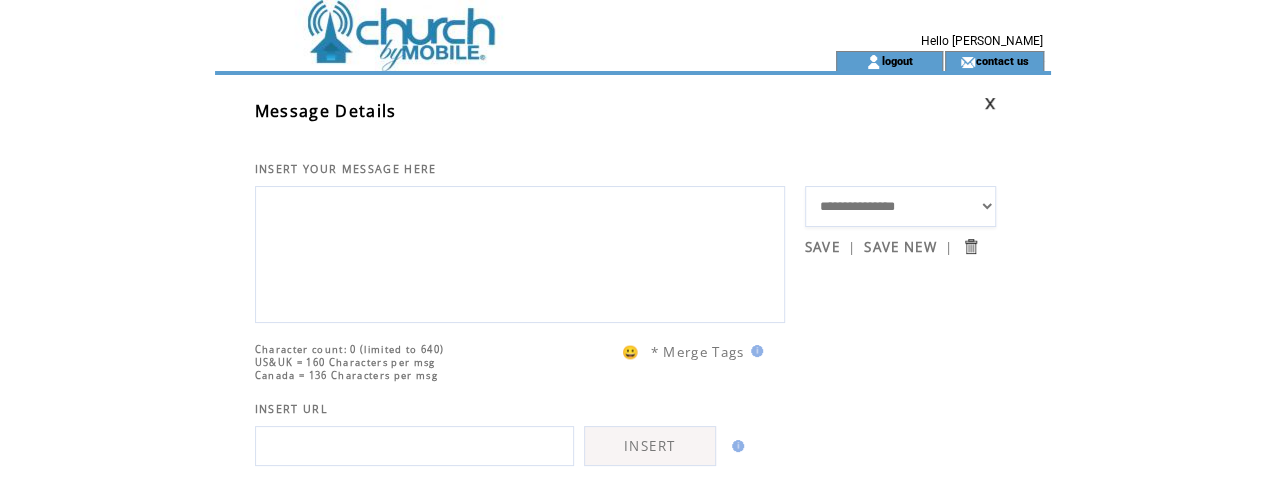 click on "**********" at bounding box center (900, 206) 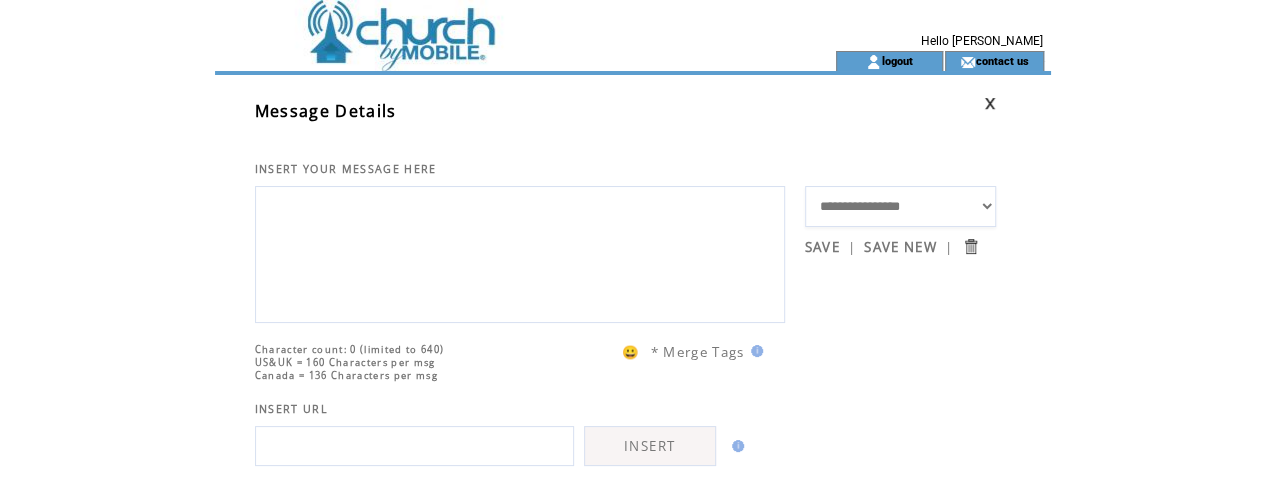 click on "**********" at bounding box center [900, 206] 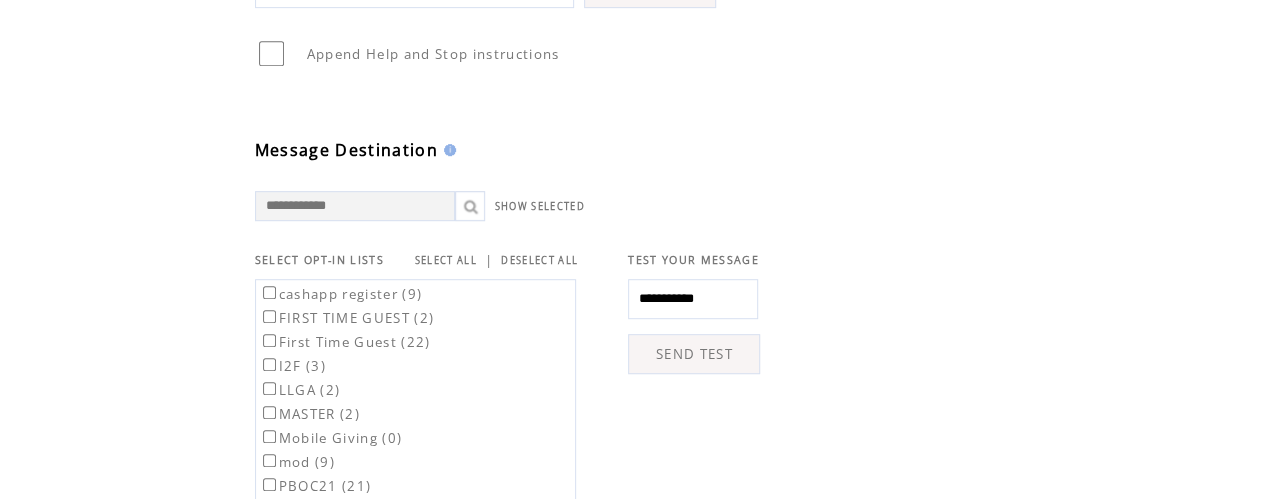 scroll, scrollTop: 528, scrollLeft: 0, axis: vertical 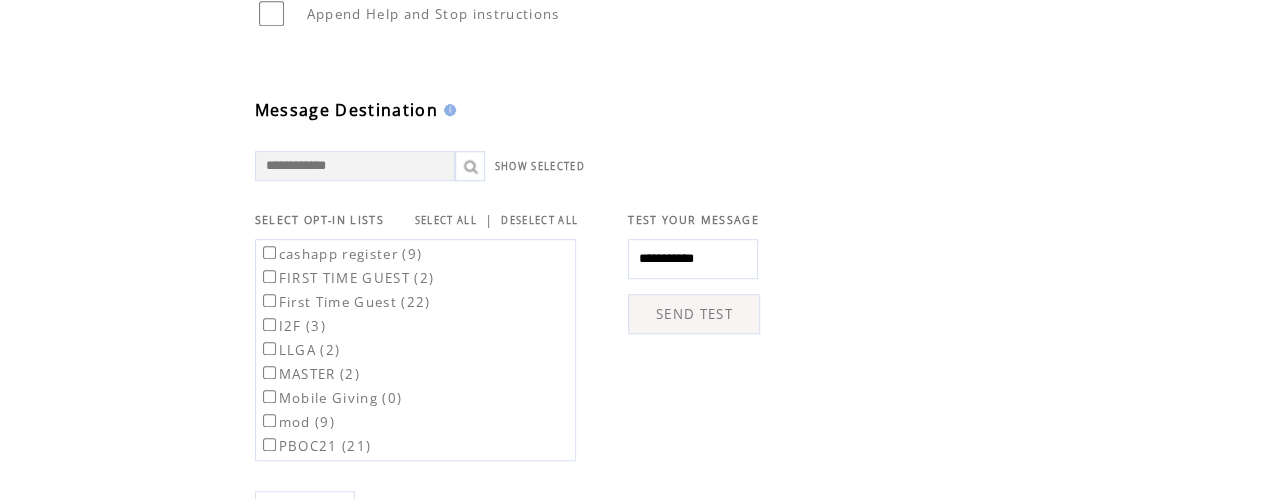 click on "SELECT ALL" at bounding box center (446, 220) 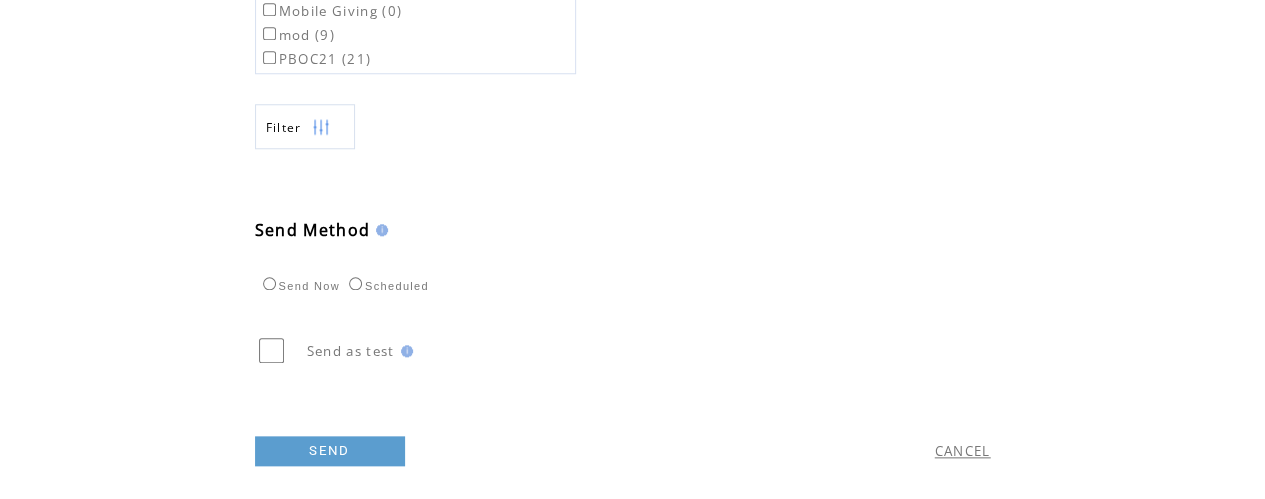 scroll, scrollTop: 923, scrollLeft: 0, axis: vertical 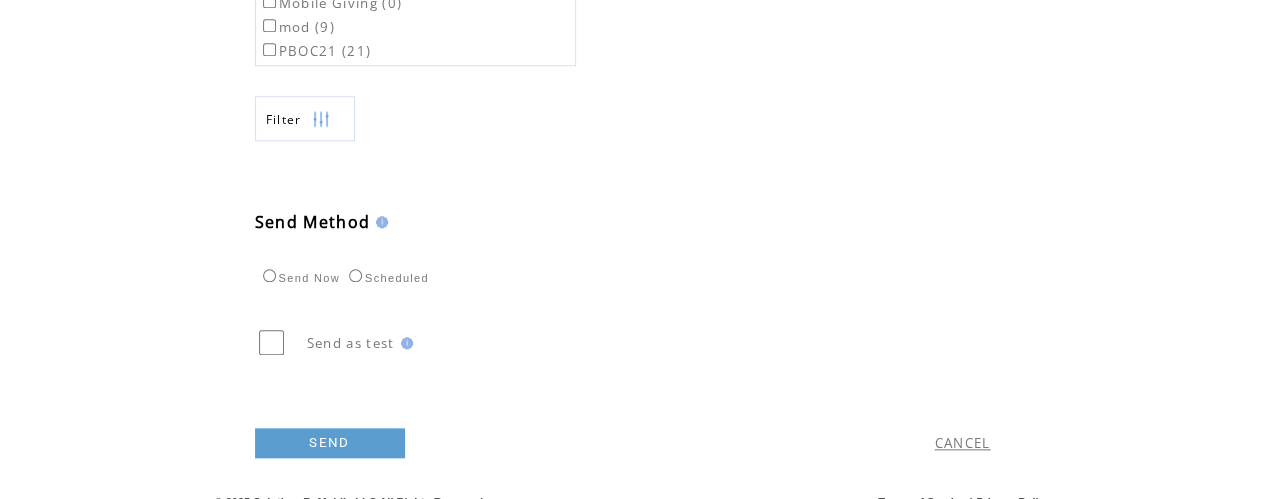 click on "SEND" at bounding box center [330, 443] 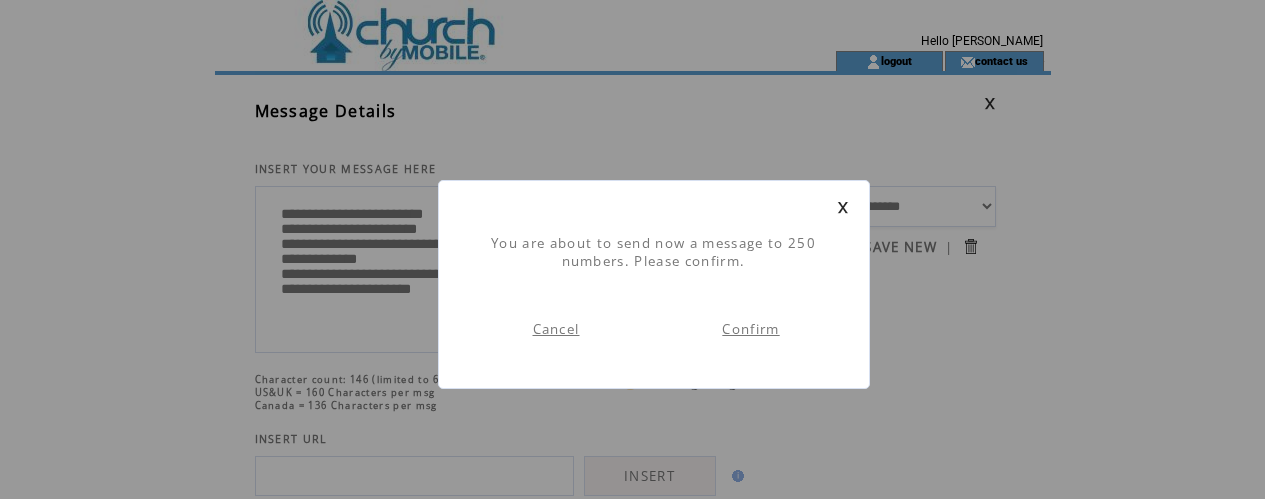 scroll, scrollTop: 1, scrollLeft: 0, axis: vertical 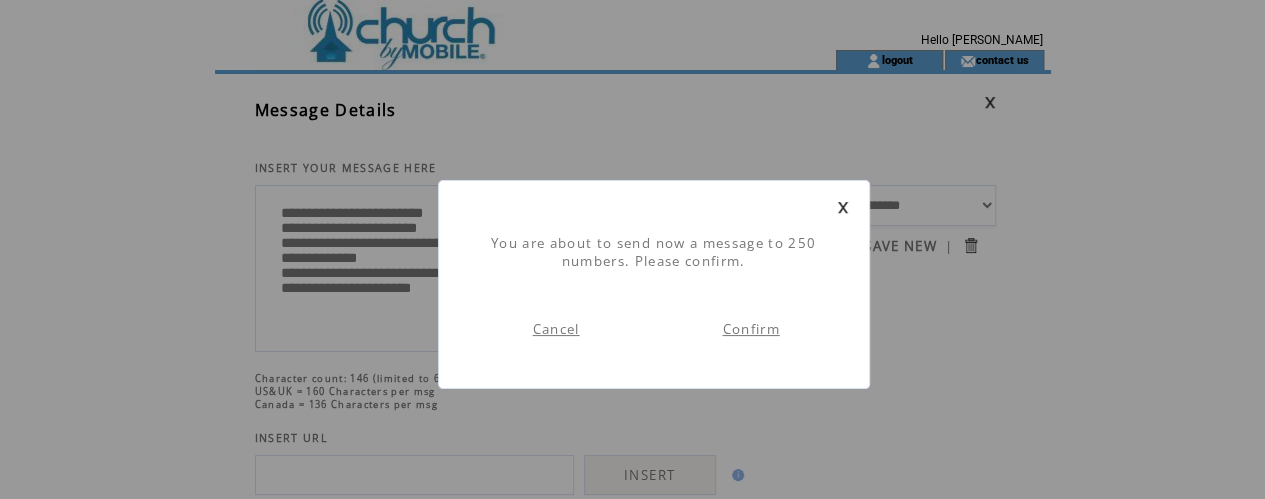 click on "Confirm" at bounding box center [750, 329] 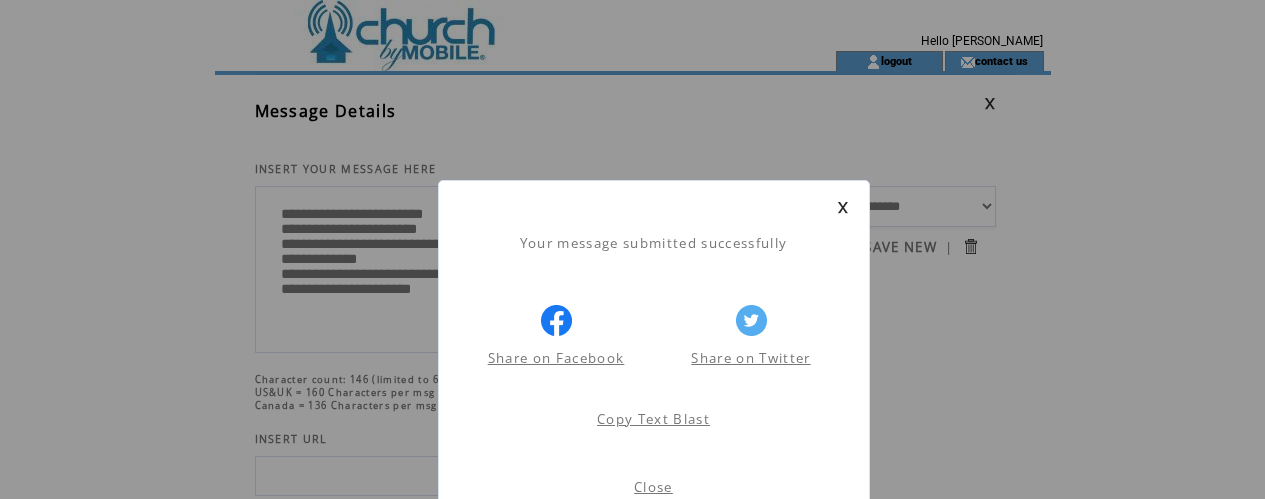scroll, scrollTop: 1, scrollLeft: 0, axis: vertical 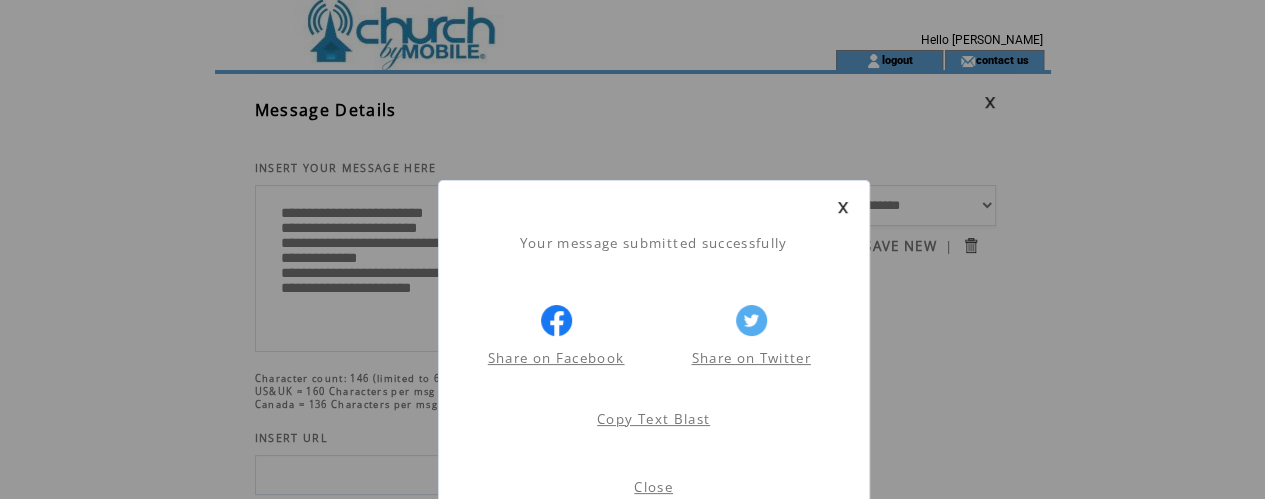 click on "Close" at bounding box center (653, 487) 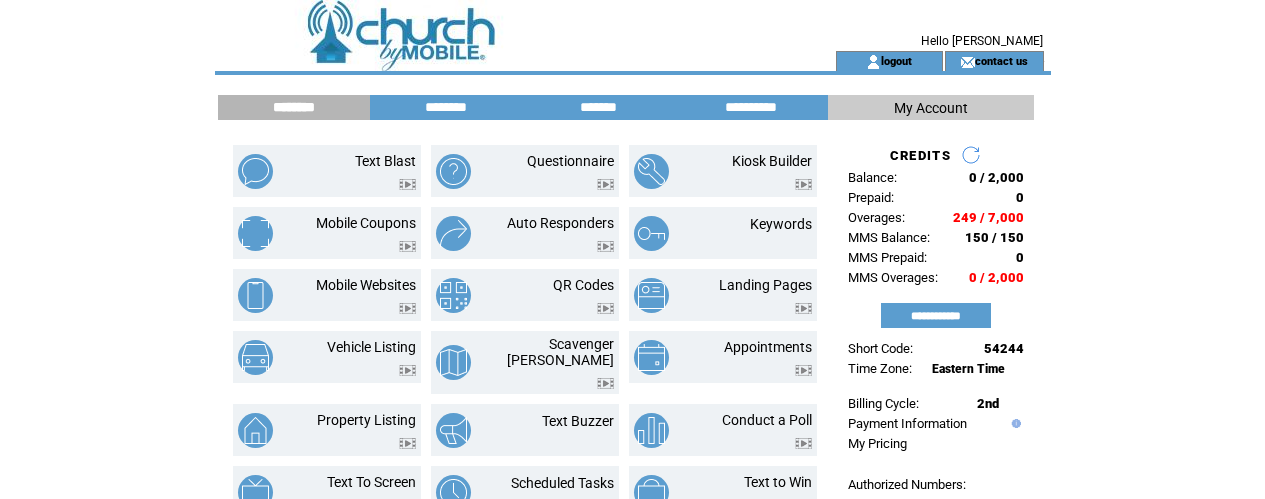 scroll, scrollTop: 0, scrollLeft: 0, axis: both 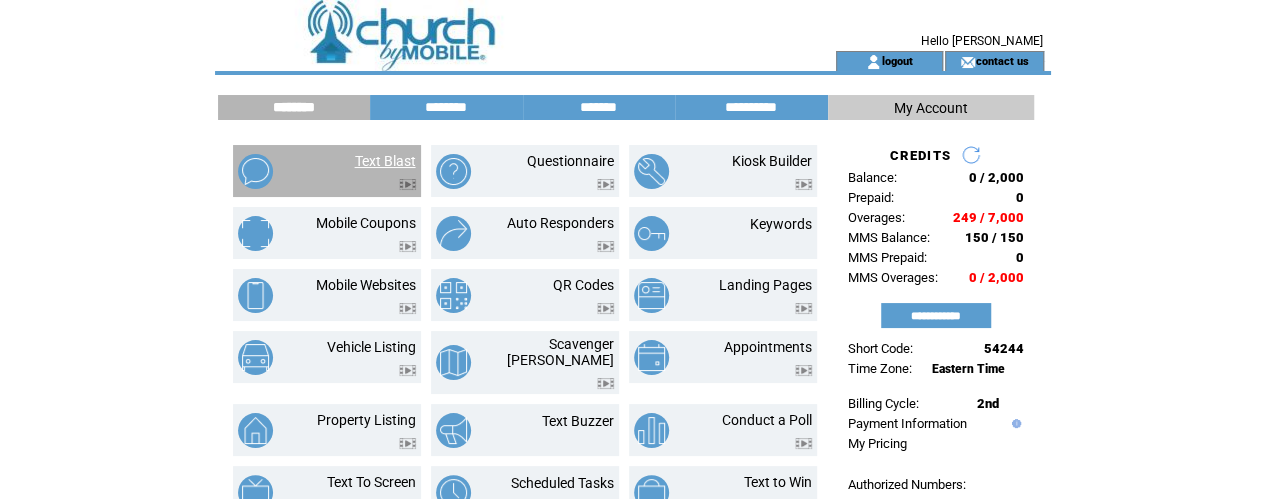 click on "Text Blast" at bounding box center [385, 161] 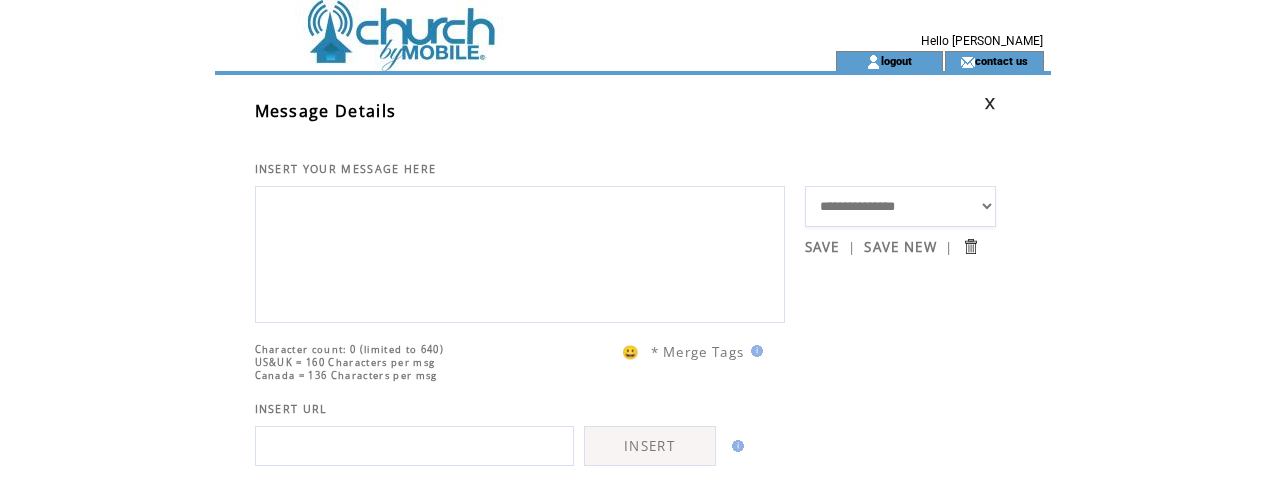 scroll, scrollTop: 0, scrollLeft: 0, axis: both 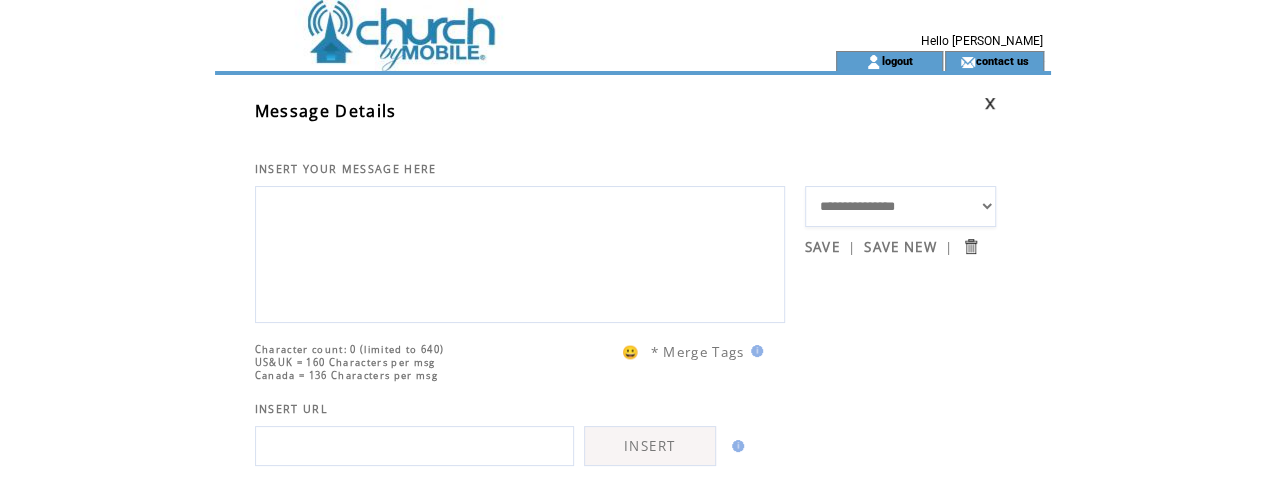 click on "**********" at bounding box center [900, 206] 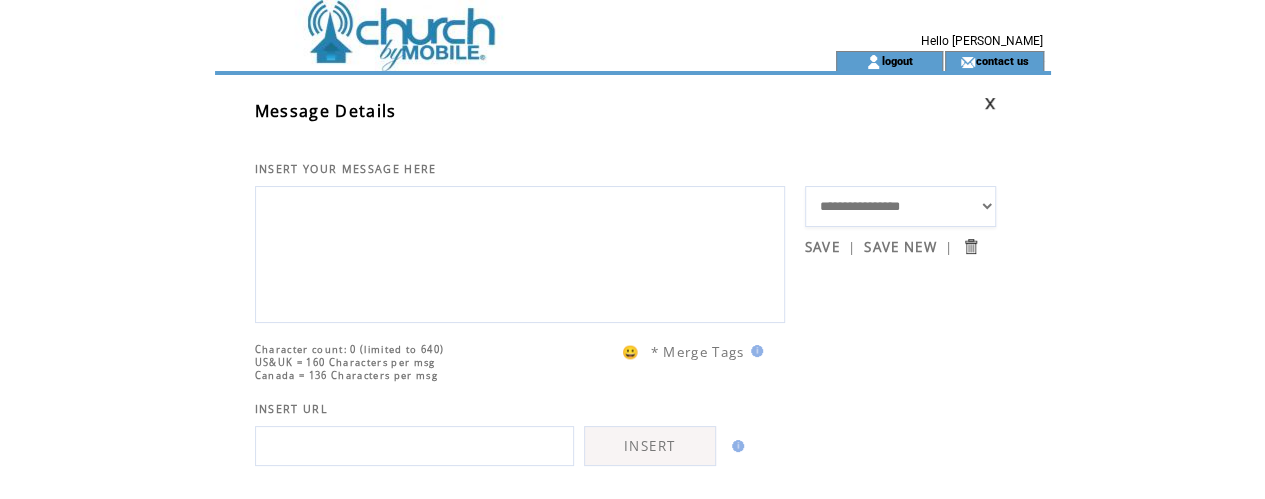 click on "**********" at bounding box center [900, 206] 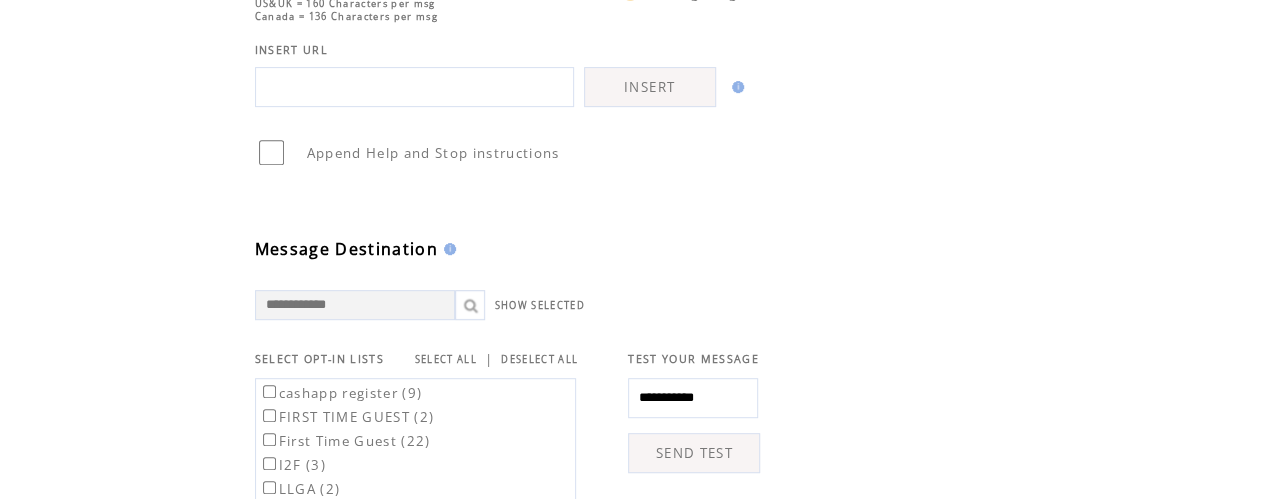 scroll, scrollTop: 399, scrollLeft: 0, axis: vertical 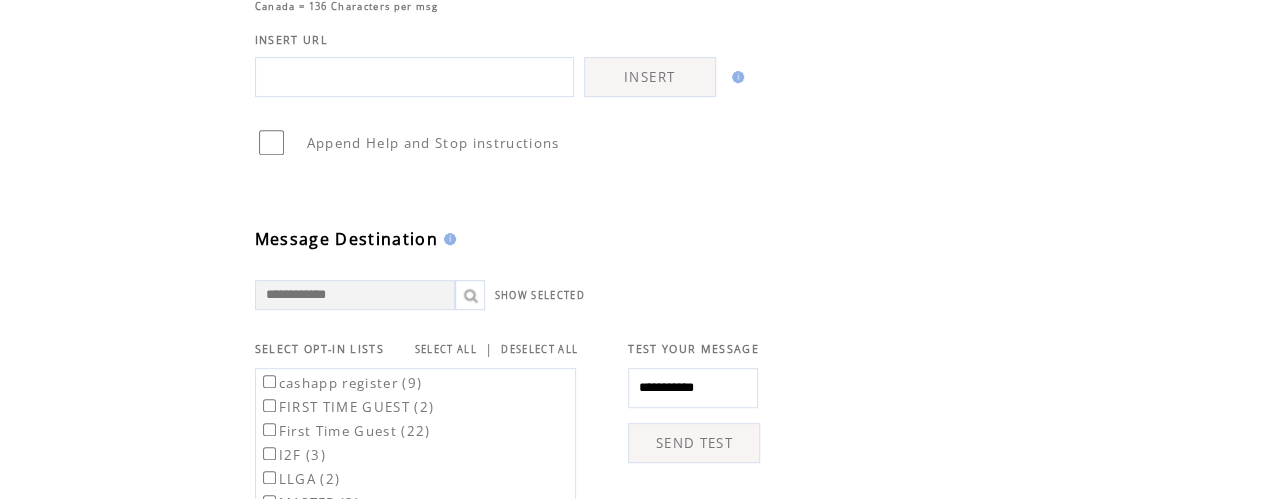 click on "SELECT ALL" at bounding box center (446, 349) 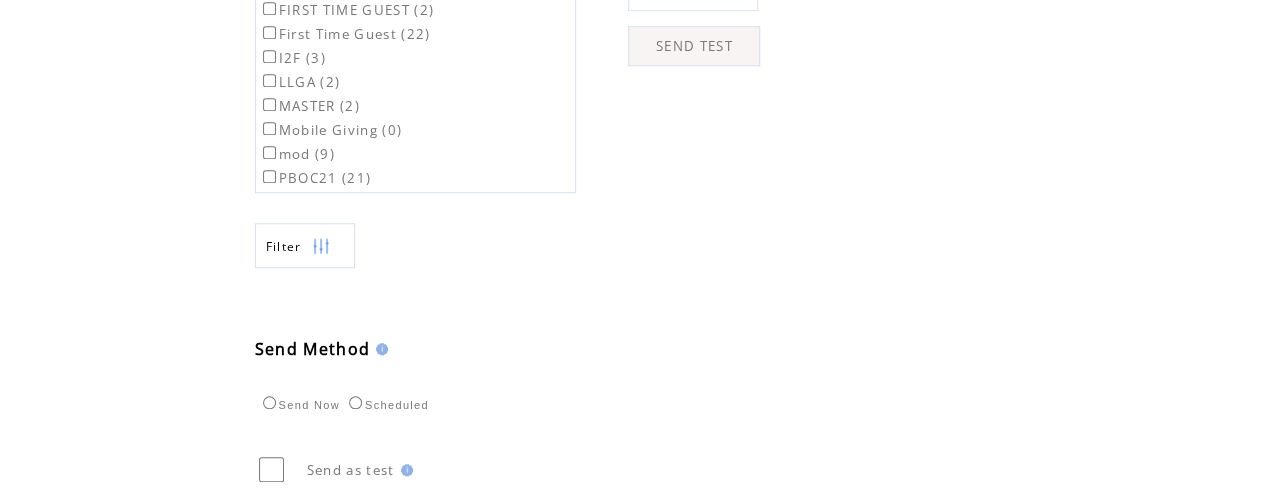 scroll, scrollTop: 844, scrollLeft: 0, axis: vertical 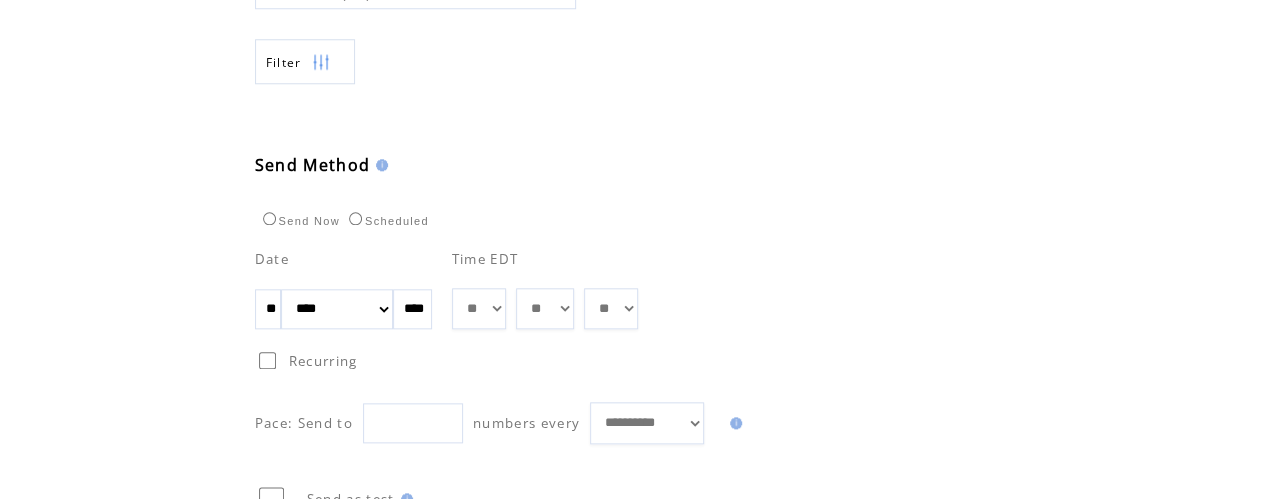 click on "**" at bounding box center [268, 309] 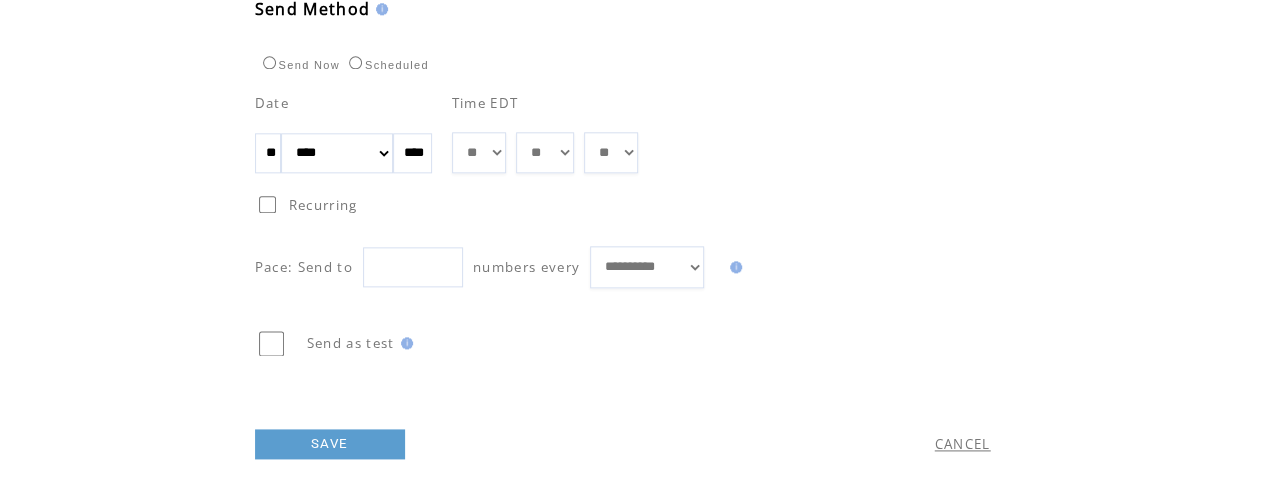 scroll, scrollTop: 1156, scrollLeft: 0, axis: vertical 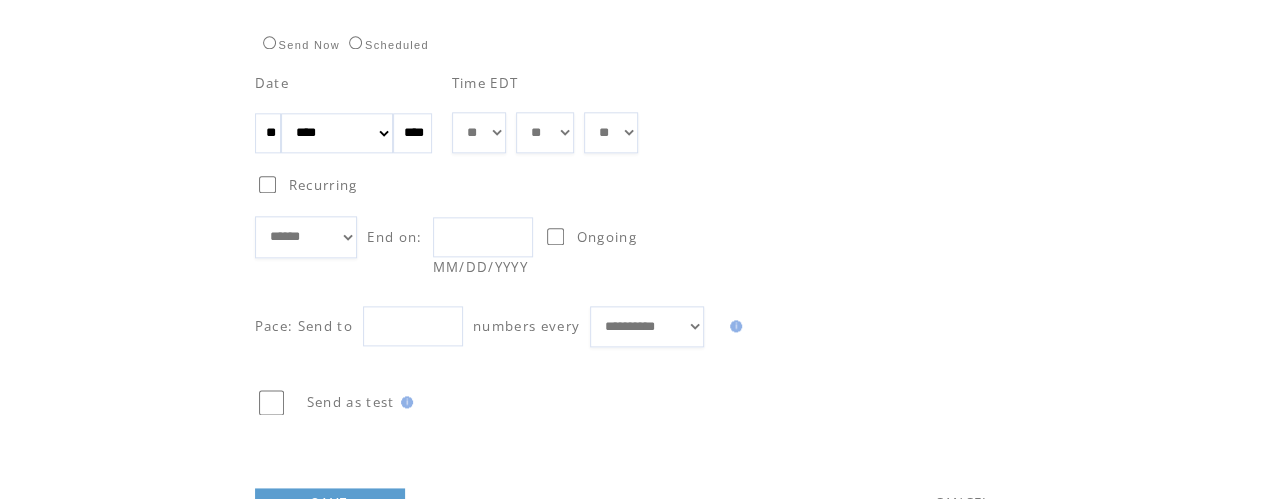 click at bounding box center [483, 237] 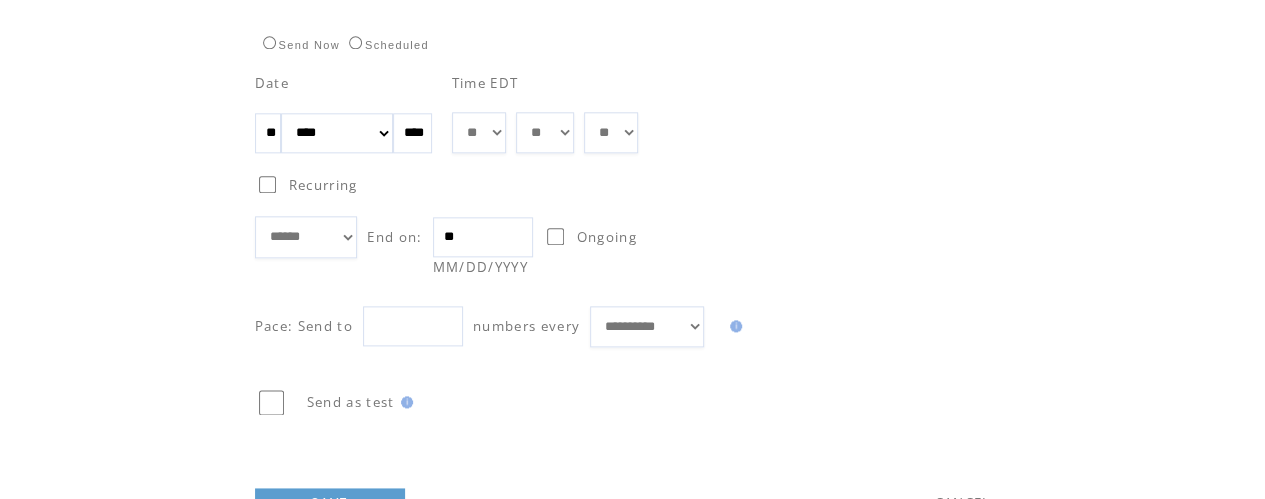 type on "*" 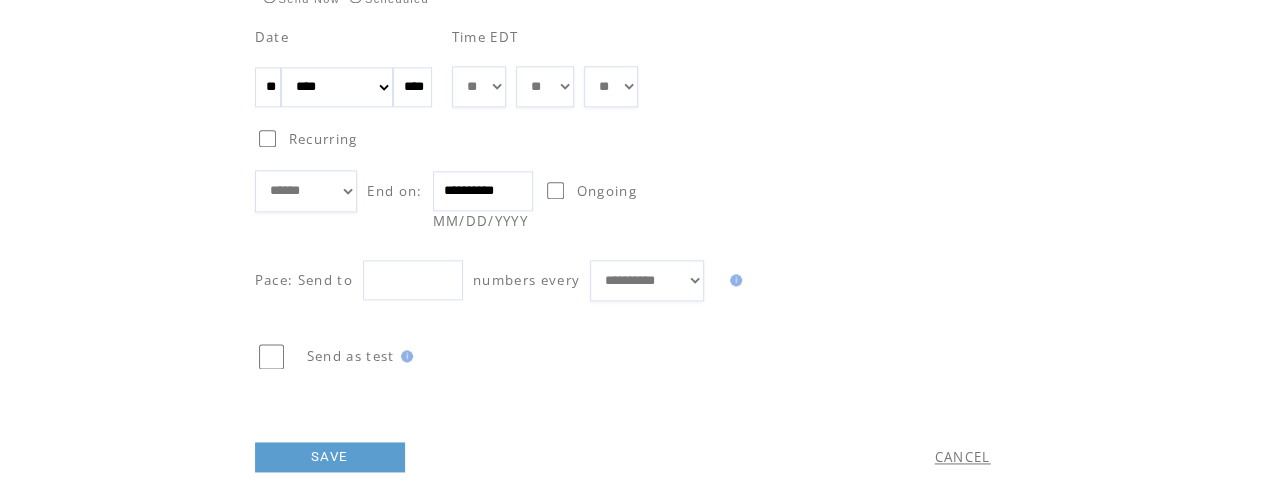 scroll, scrollTop: 1204, scrollLeft: 0, axis: vertical 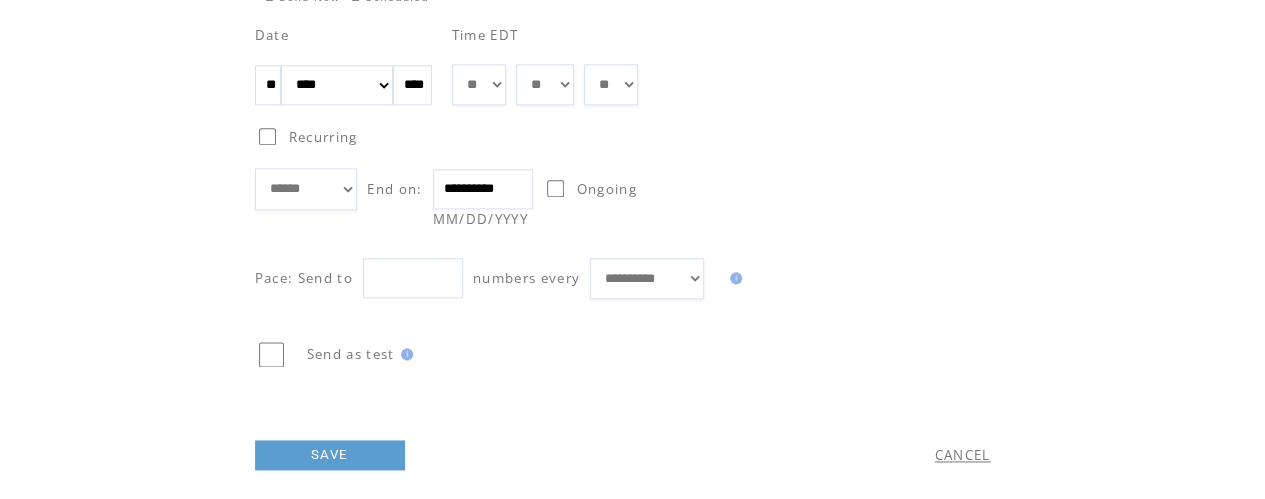 type on "**********" 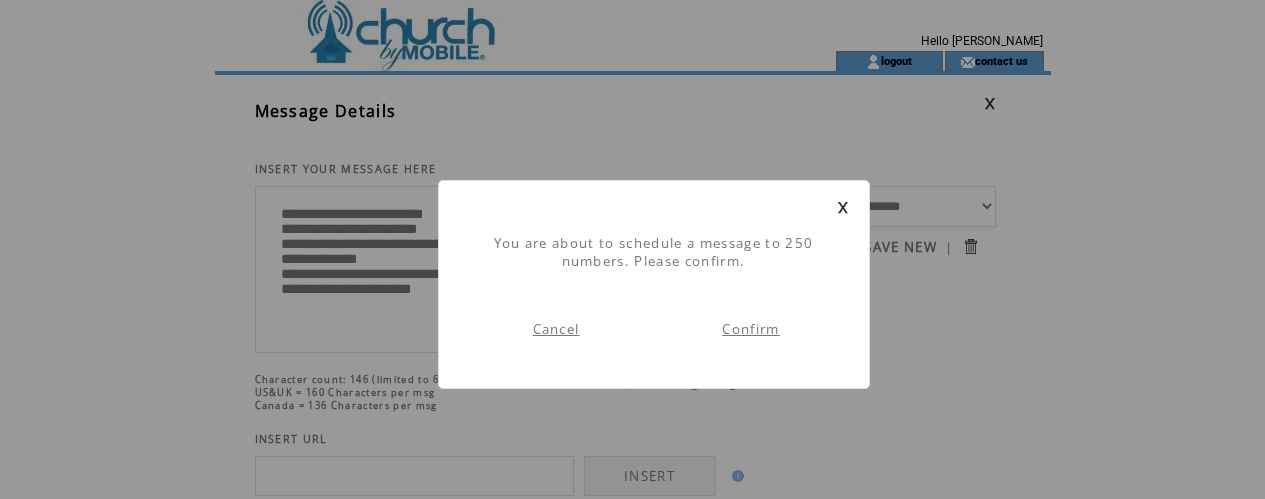 scroll, scrollTop: 1, scrollLeft: 0, axis: vertical 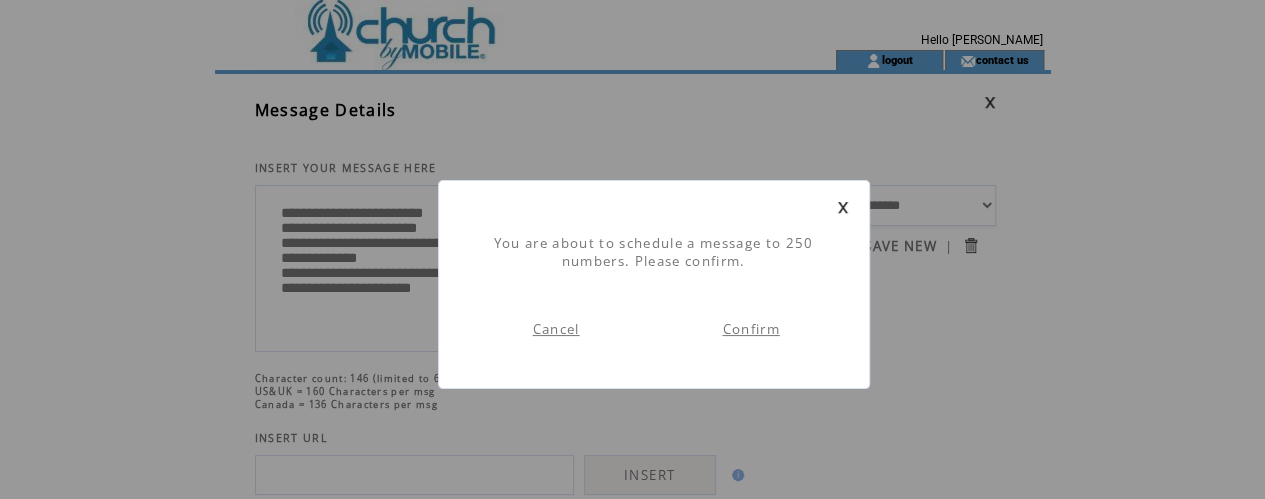 click on "Confirm" at bounding box center [750, 329] 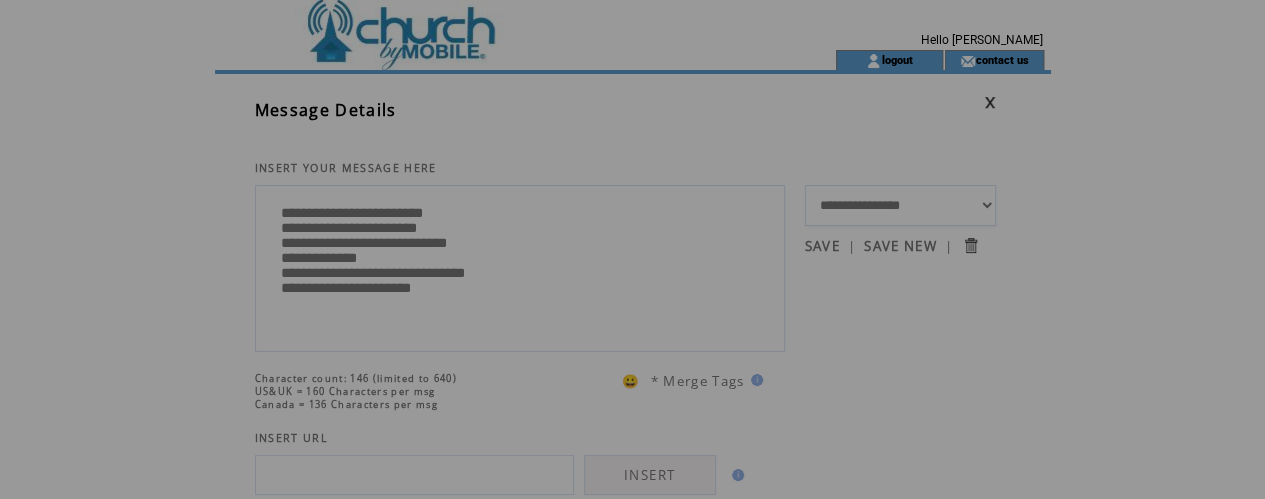 scroll, scrollTop: 0, scrollLeft: 0, axis: both 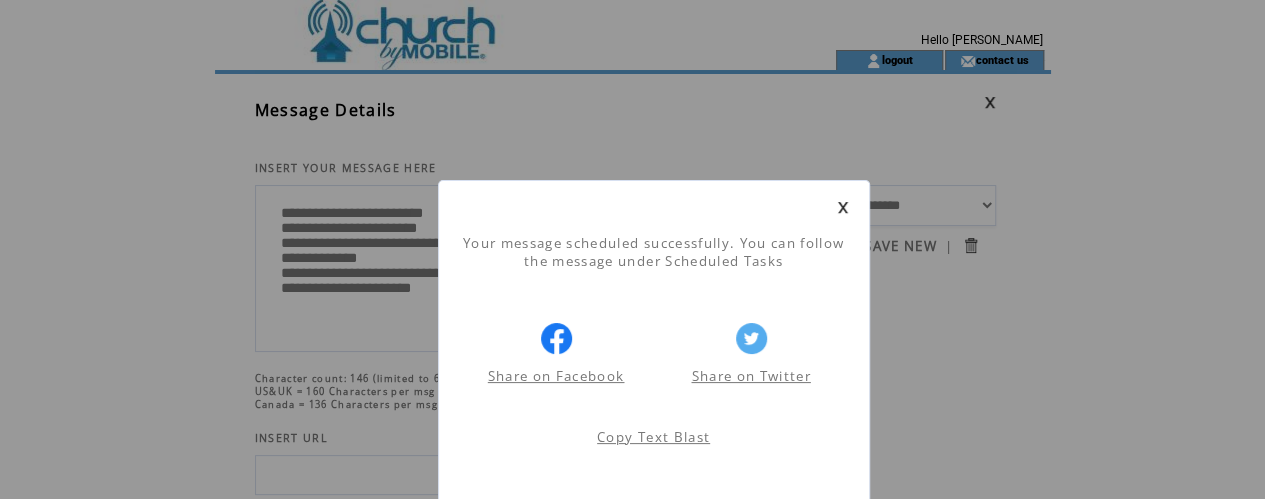 click on "Your message scheduled successfully. You can follow the message under Scheduled Tasks
Share on Facebook
Share on Twitter
Share on Facebook
Share on Twitter
Copy Text Blast" at bounding box center (632, 867) 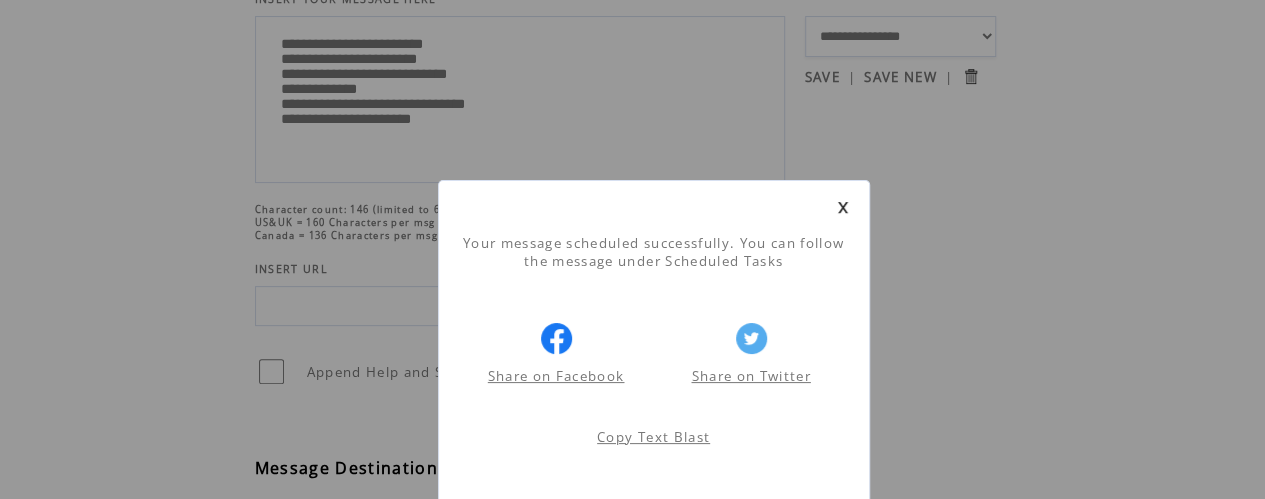 scroll, scrollTop: 190, scrollLeft: 0, axis: vertical 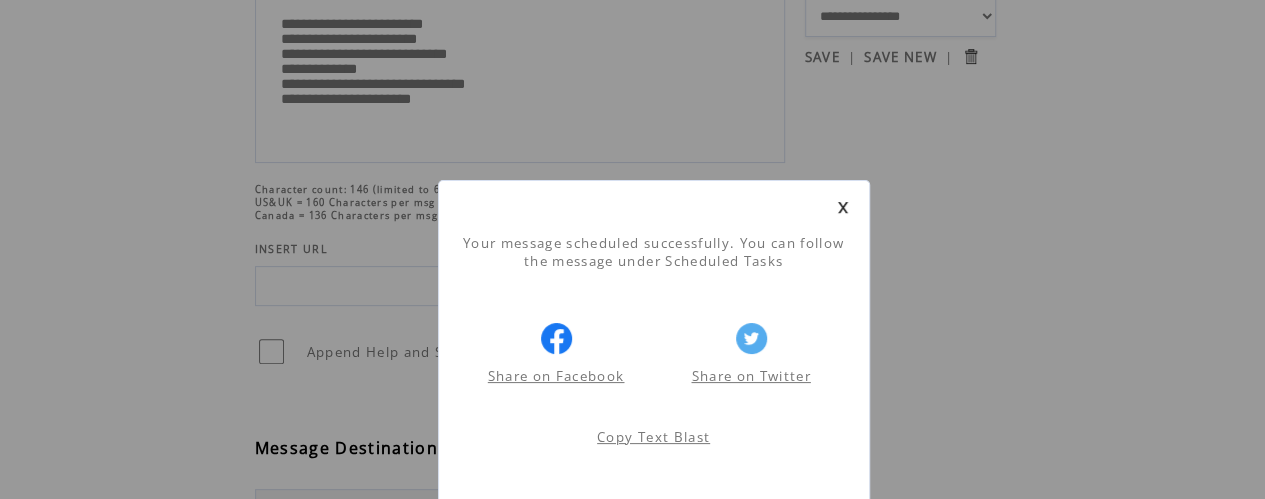 click at bounding box center (843, 207) 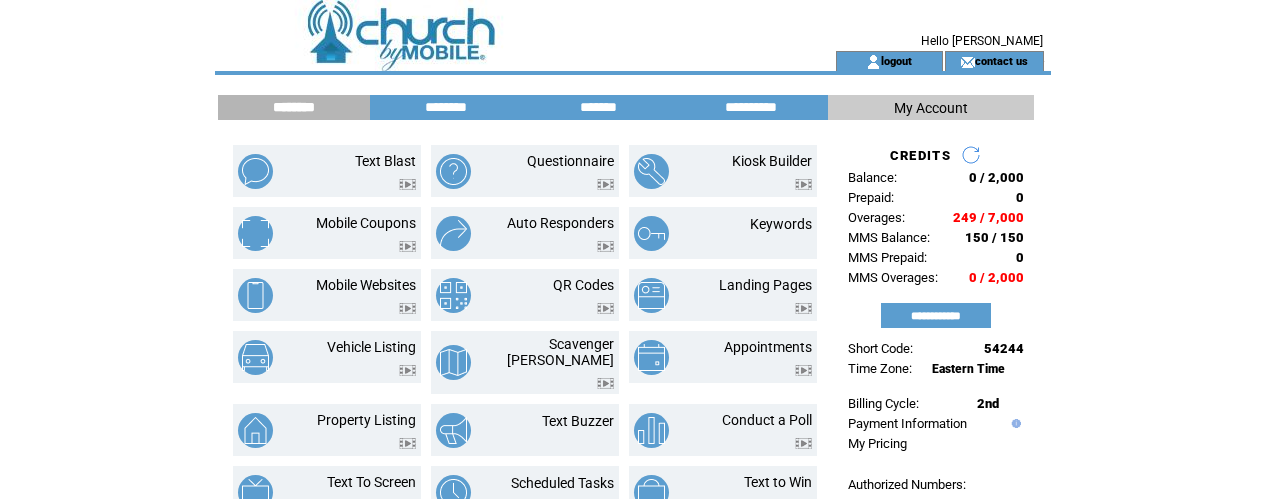 scroll, scrollTop: 0, scrollLeft: 0, axis: both 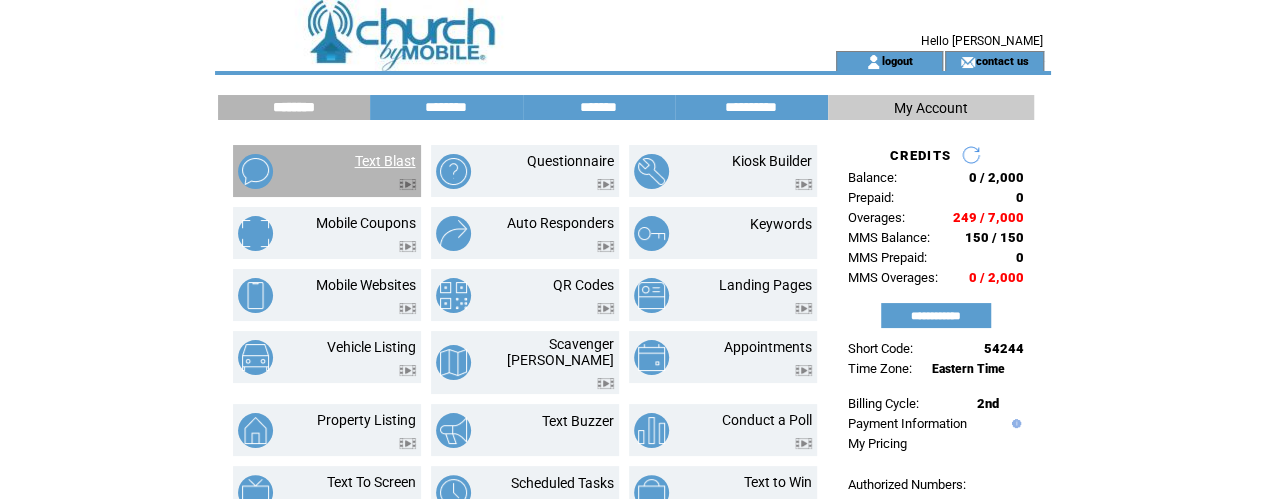 click on "Text Blast" at bounding box center [385, 161] 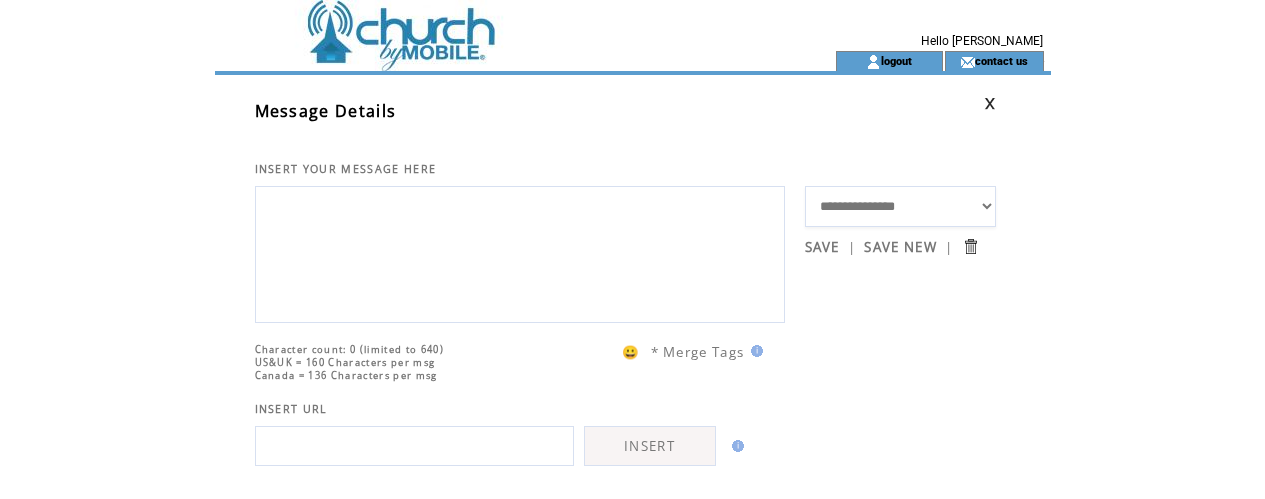 scroll, scrollTop: 0, scrollLeft: 0, axis: both 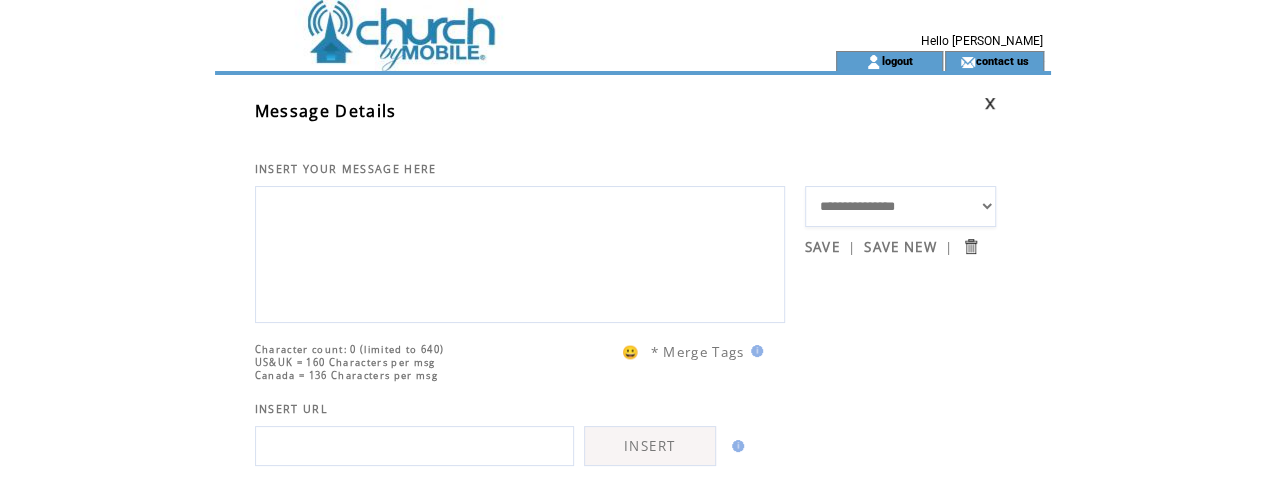 click on "**********" at bounding box center [900, 206] 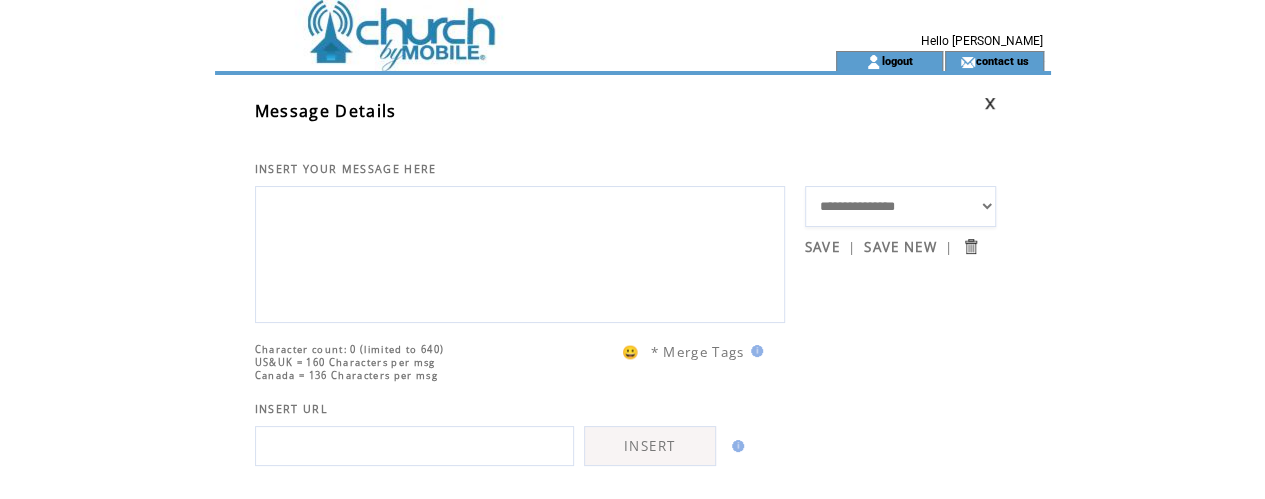 select on "*****" 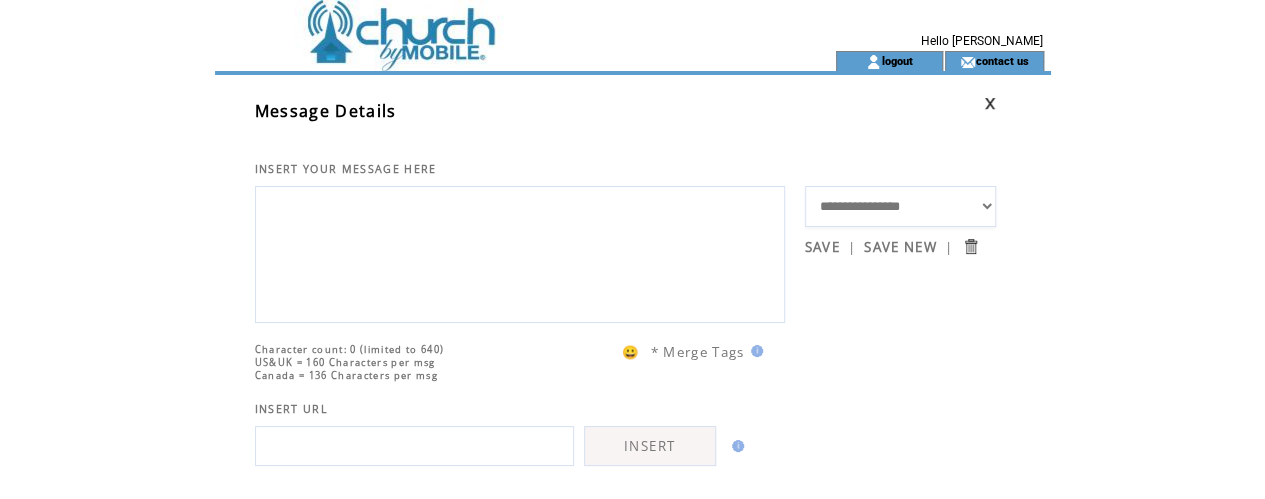 click on "**********" at bounding box center [900, 206] 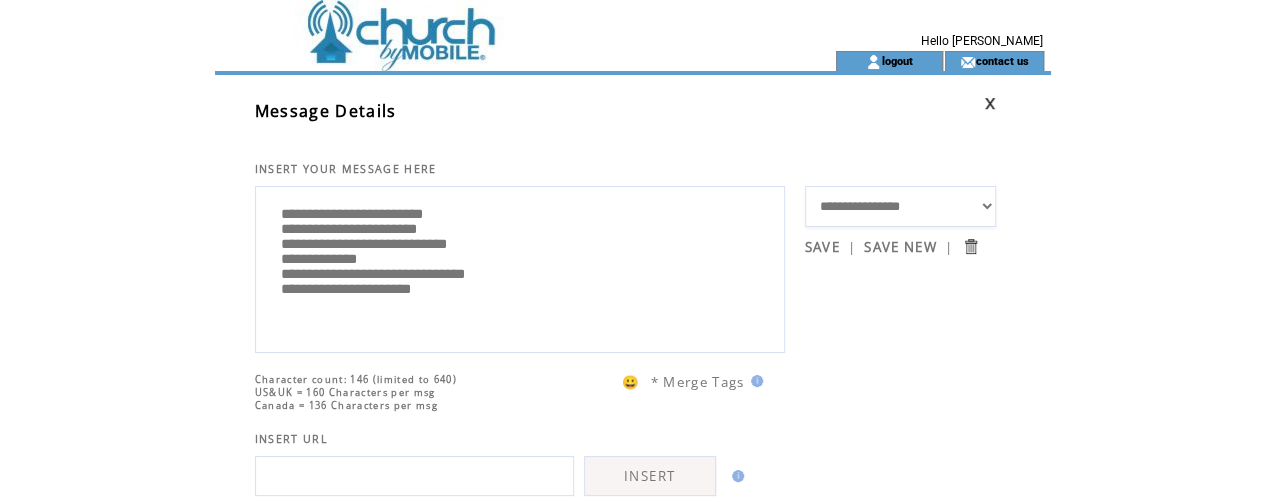 click on "**********" at bounding box center [653, 743] 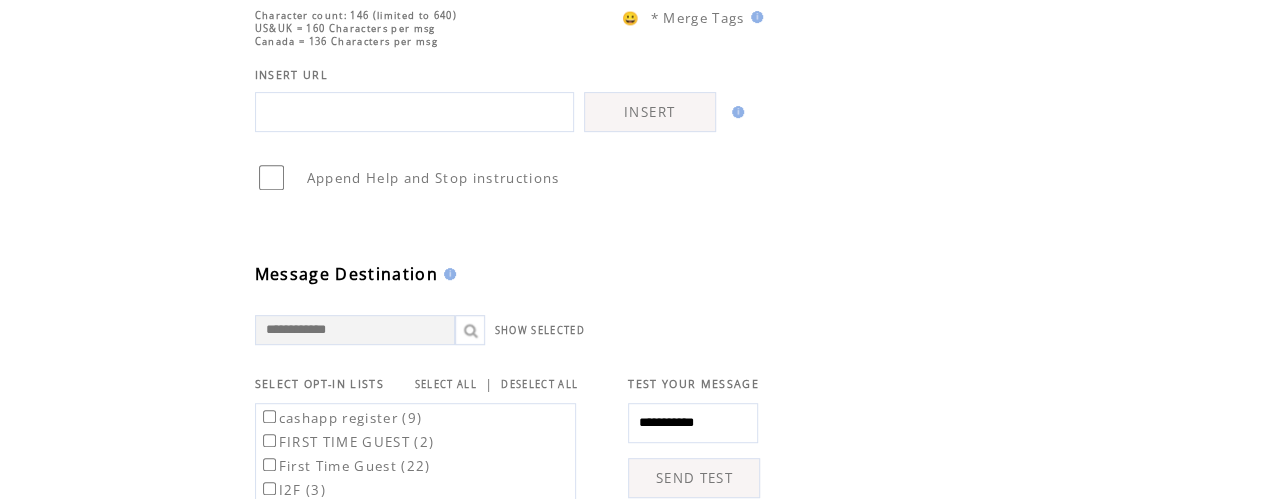 scroll, scrollTop: 520, scrollLeft: 0, axis: vertical 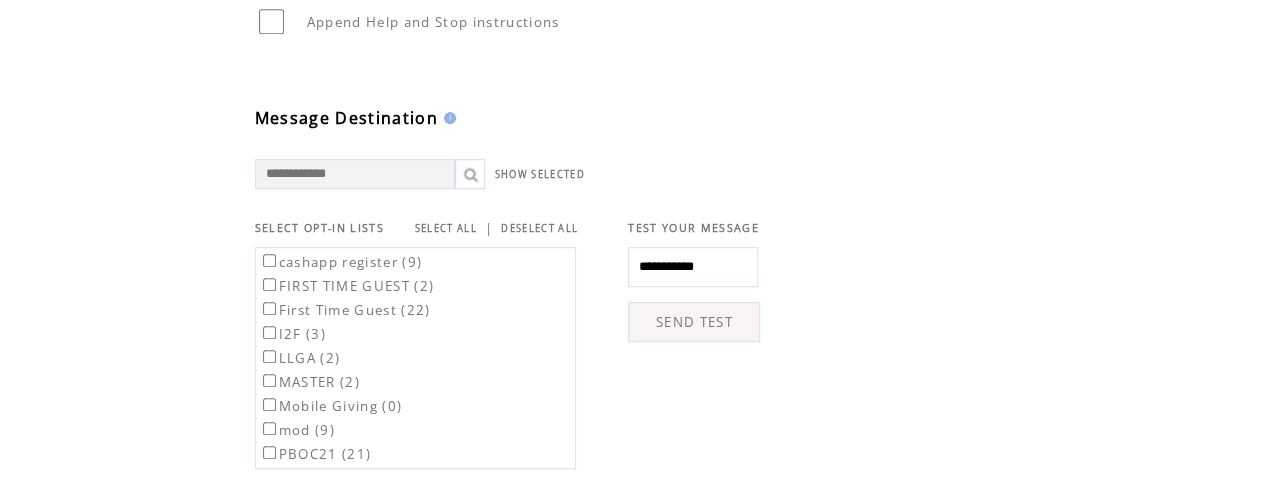 click on "SELECT ALL" at bounding box center [446, 228] 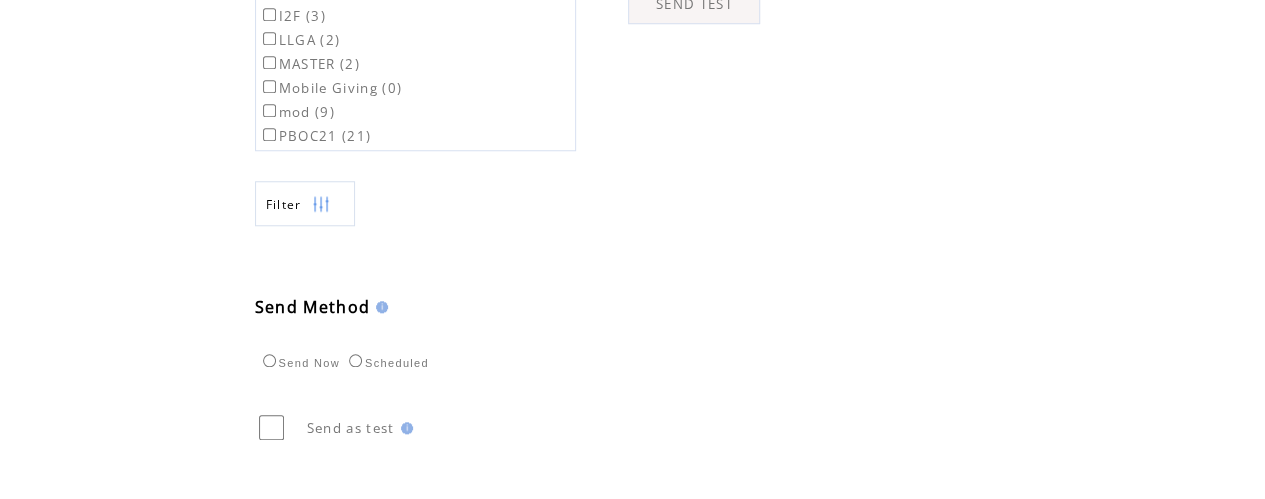 scroll, scrollTop: 869, scrollLeft: 0, axis: vertical 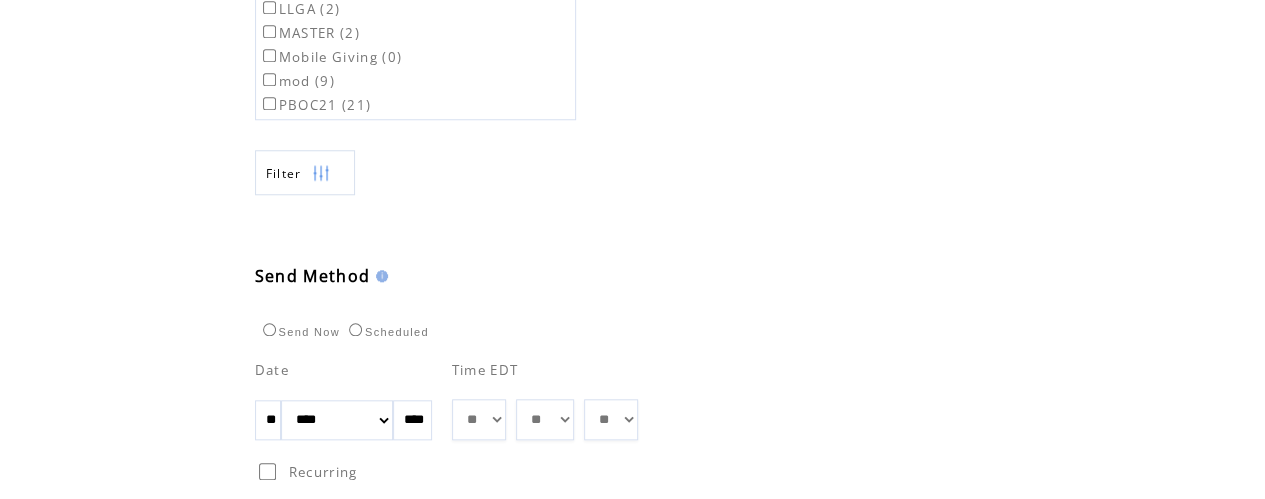 click on "**" at bounding box center [268, 420] 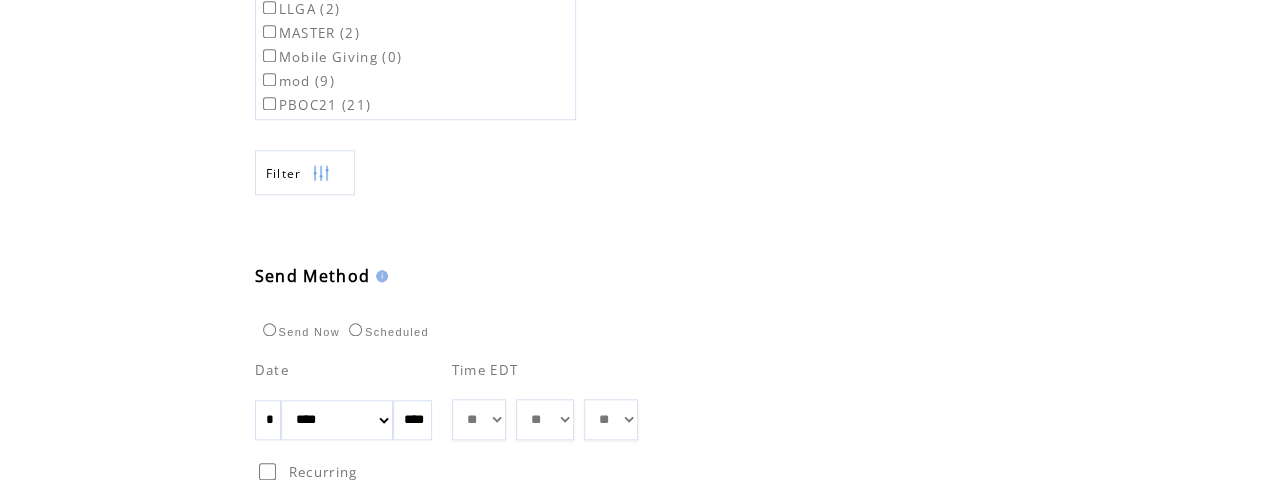 click on "*" at bounding box center (268, 420) 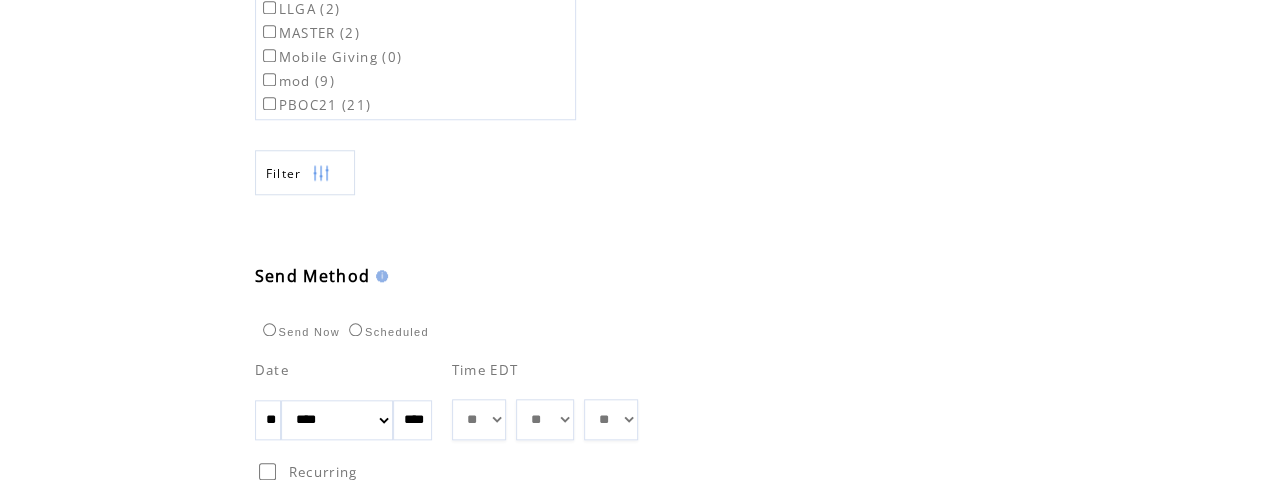 type on "**" 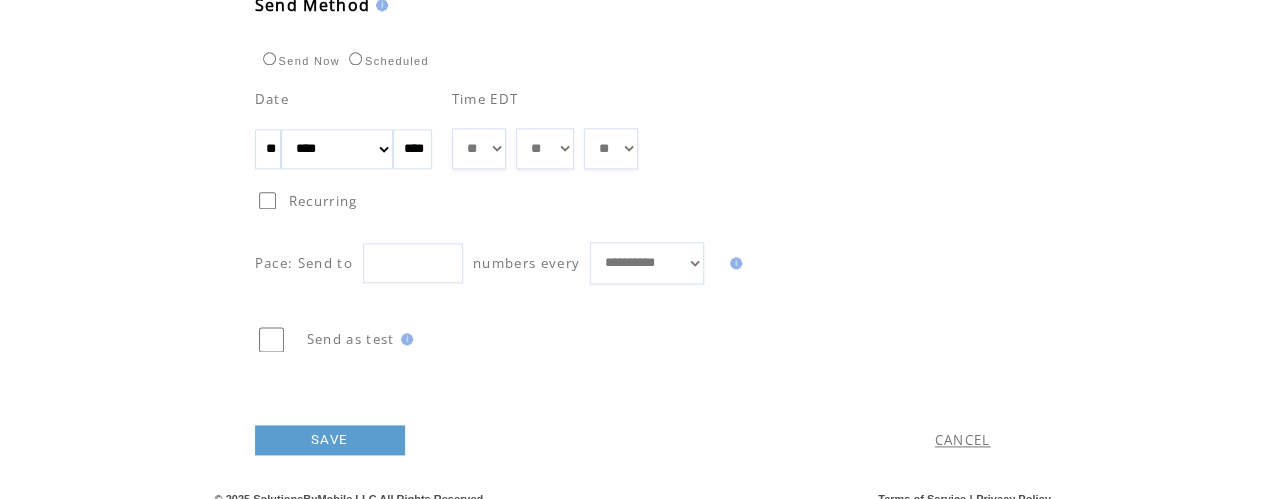 scroll, scrollTop: 1156, scrollLeft: 0, axis: vertical 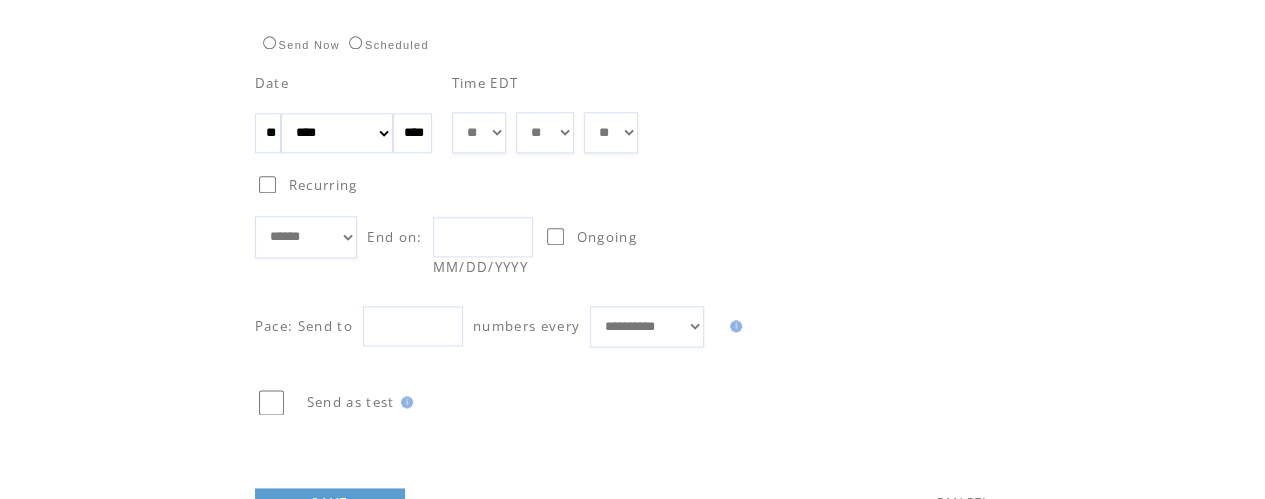 click at bounding box center (483, 237) 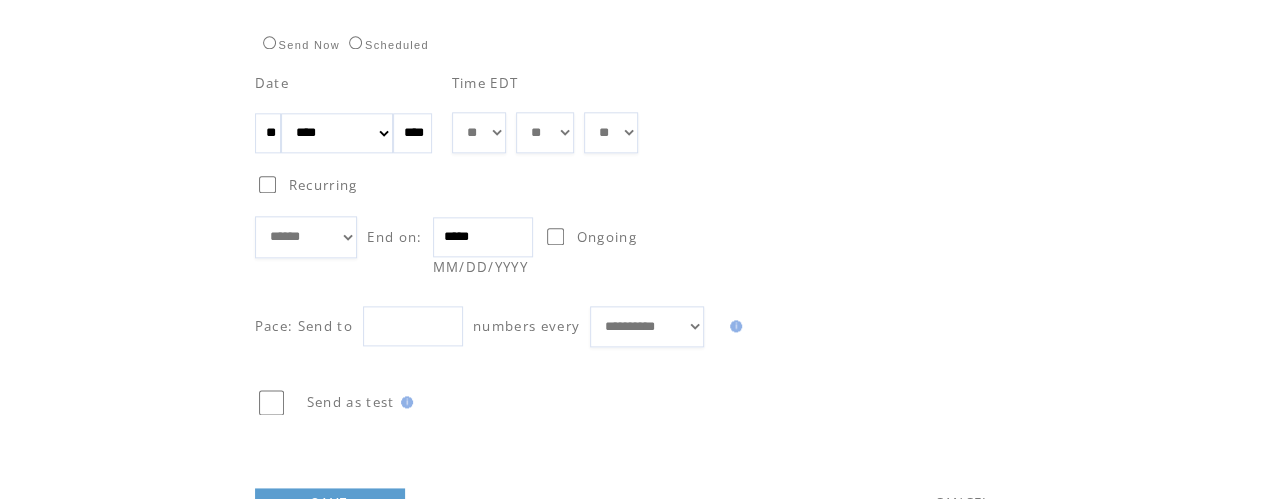 click on "*****" at bounding box center (483, 237) 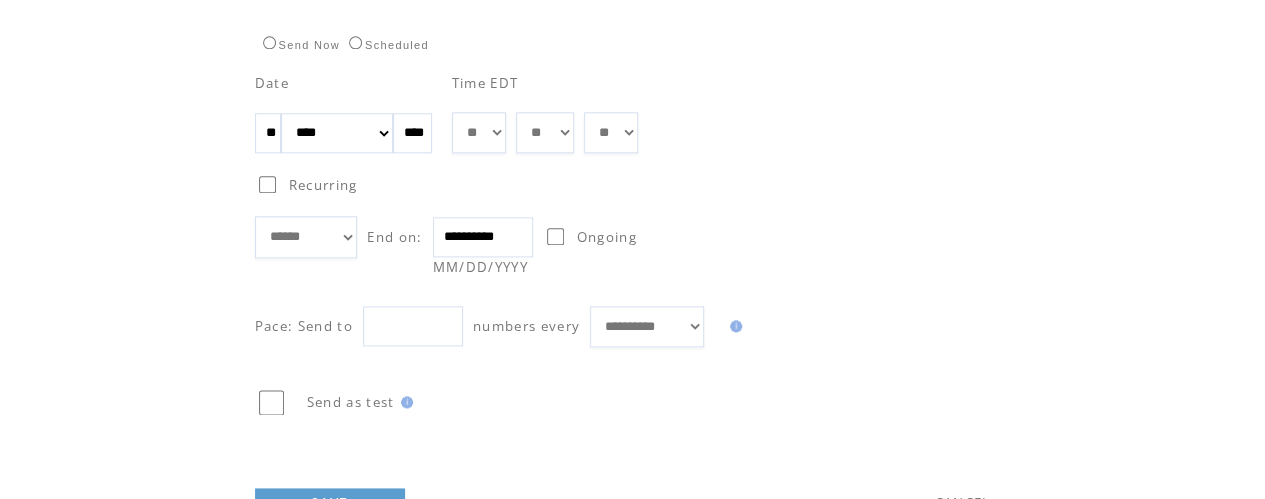 click on "**********" at bounding box center [625, 235] 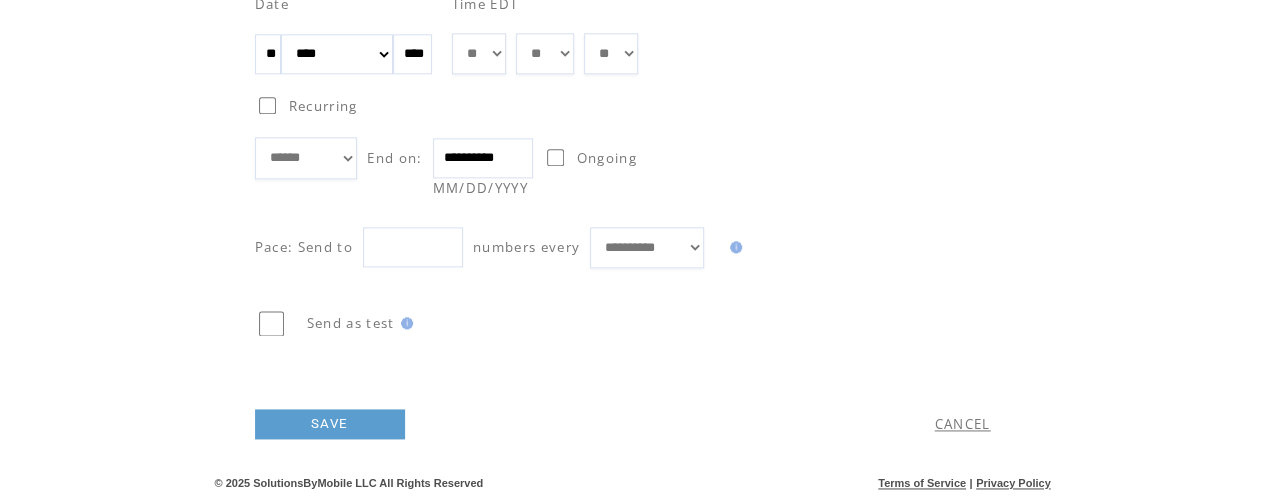 click on "** 	 ** 	 ** 	 ** 	 ** 	 ** 	 ** 	 ** 	 ** 	 ** 	 ** 	 ** 	 ** 	 ** 	 ** 	 ** 	 ** 	 ** 	 ** 	 ** 	 ** 	 ** 	 ** 	 ** 	 ** 	 ** 	 ** 	 ** 	 ** 	 ** 	 ** 	 ** 	 ** 	 ** 	 ** 	 ** 	 ** 	 ** 	 ** 	 ** 	 ** 	 ** 	 ** 	 ** 	 ** 	 ** 	 ** 	 ** 	 ** 	 ** 	 ** 	 ** 	 ** 	 ** 	 ** 	 ** 	 ** 	 ** 	 ** 	 ** 	 **" at bounding box center [545, 53] 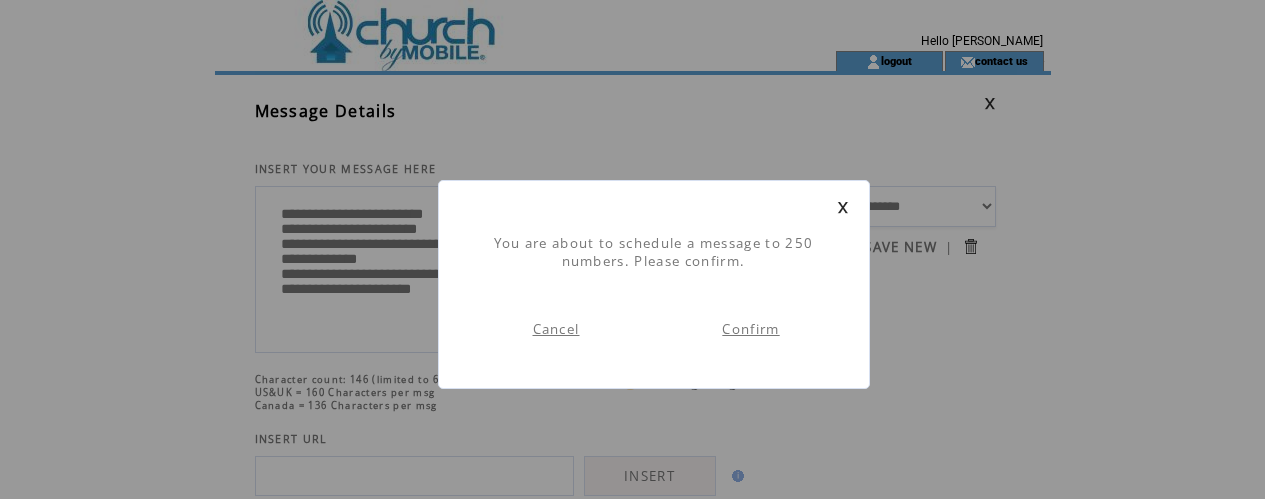 scroll, scrollTop: 1, scrollLeft: 0, axis: vertical 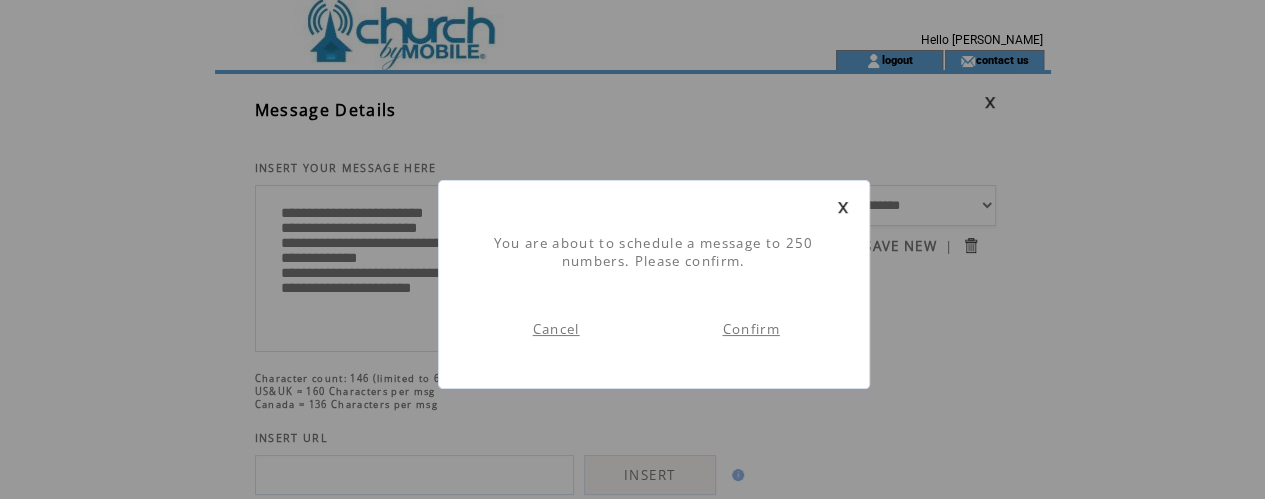 click on "Confirm" at bounding box center (750, 329) 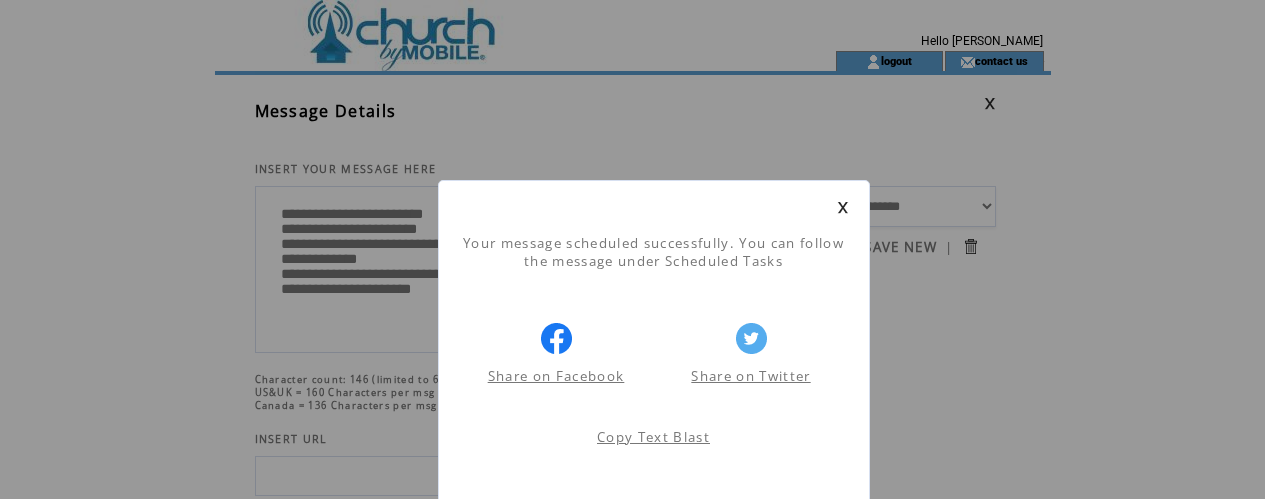 scroll, scrollTop: 1, scrollLeft: 0, axis: vertical 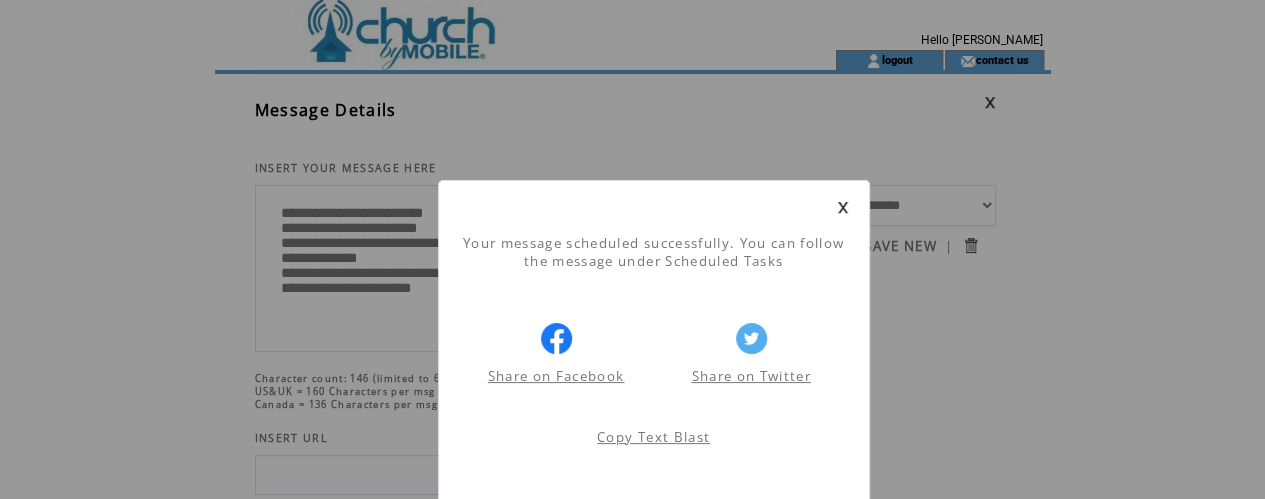 click on "Your message scheduled successfully. You can follow the message under Scheduled Tasks
Share on Facebook
Share on Twitter
Share on Facebook
Share on Twitter
Copy Text Blast" at bounding box center [632, 867] 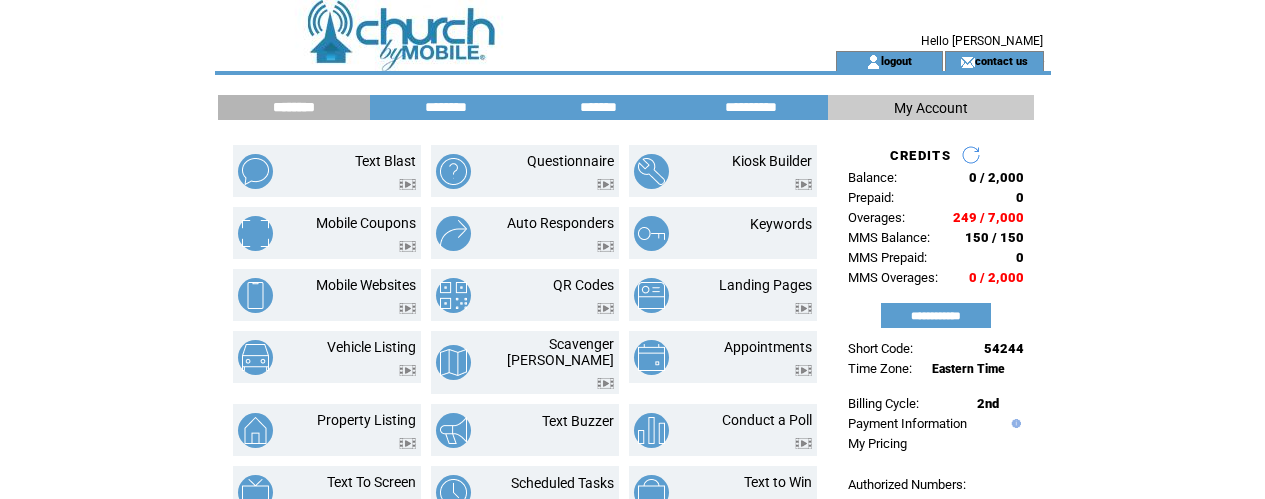 scroll, scrollTop: 0, scrollLeft: 0, axis: both 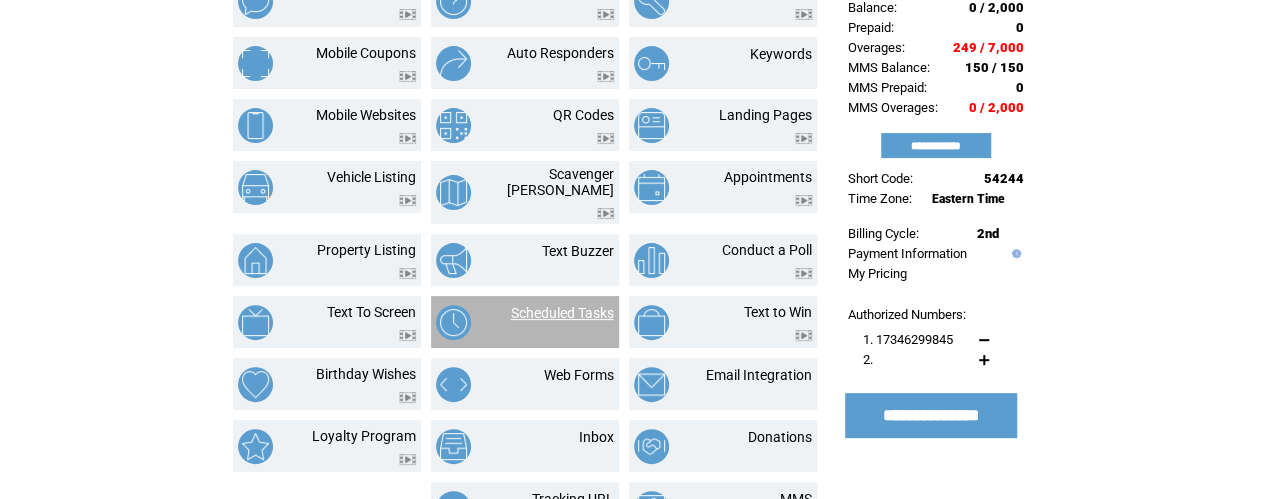 click on "Scheduled Tasks" at bounding box center (562, 313) 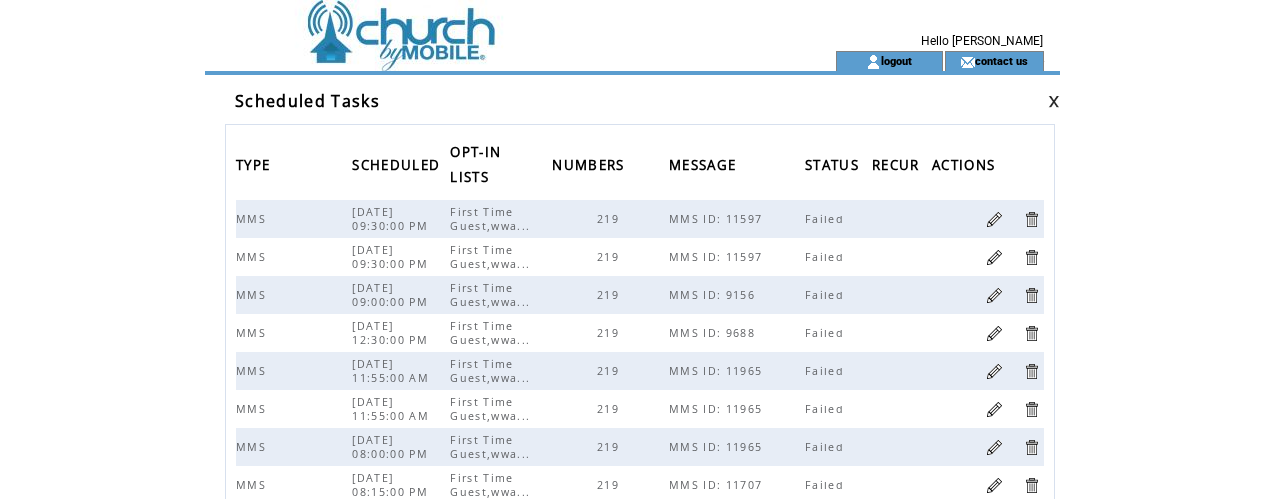 scroll, scrollTop: 0, scrollLeft: 0, axis: both 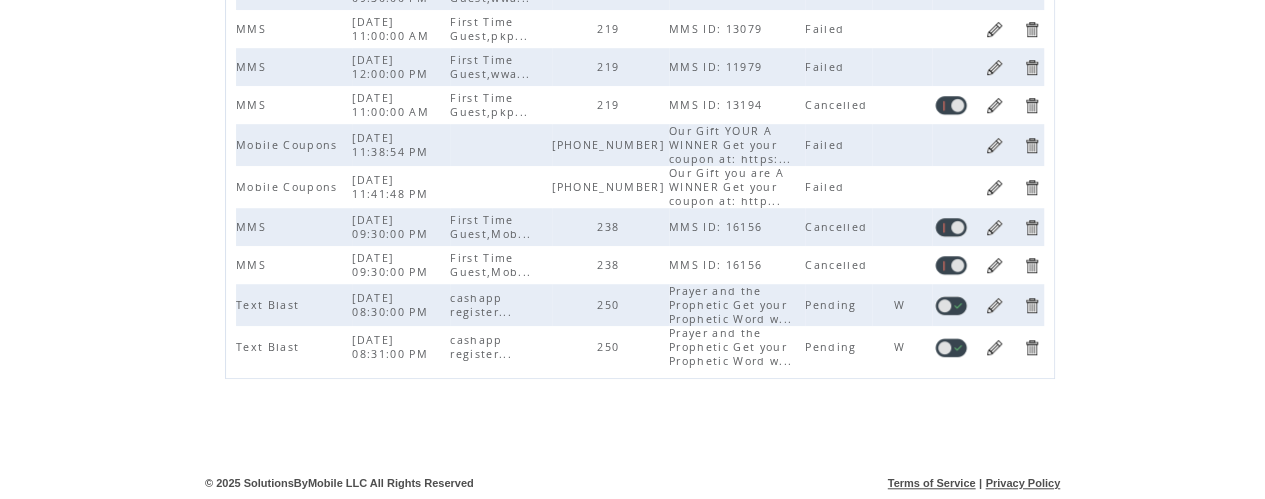 click at bounding box center (994, 305) 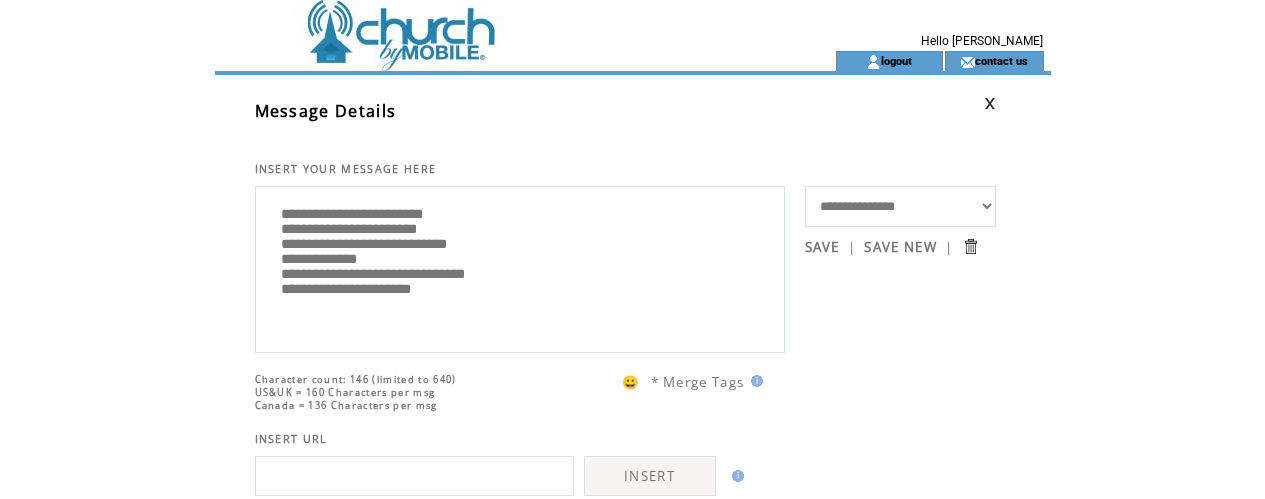 scroll, scrollTop: 0, scrollLeft: 0, axis: both 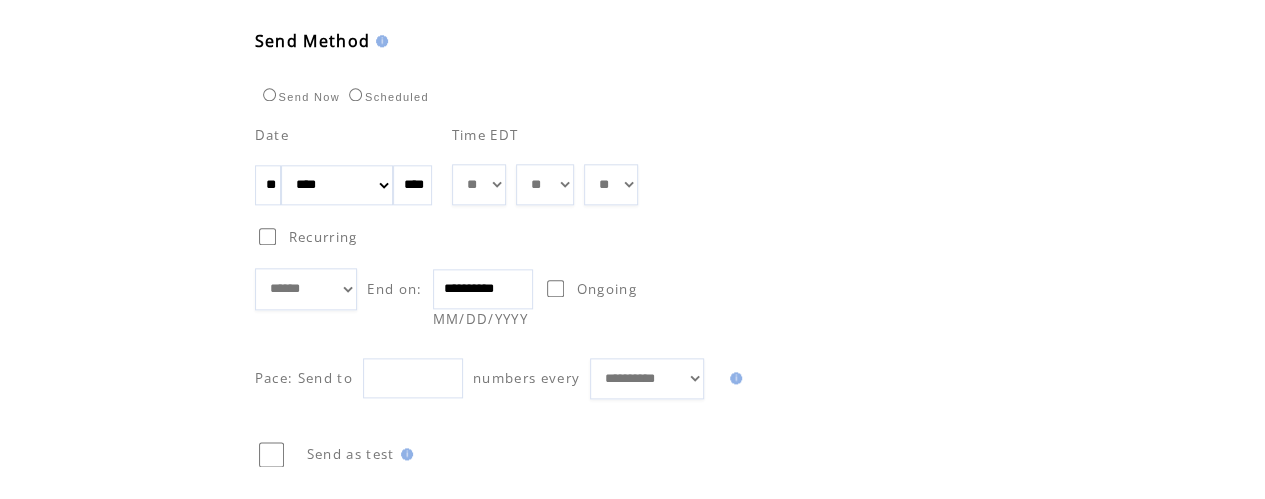 click on "**********" at bounding box center (483, 289) 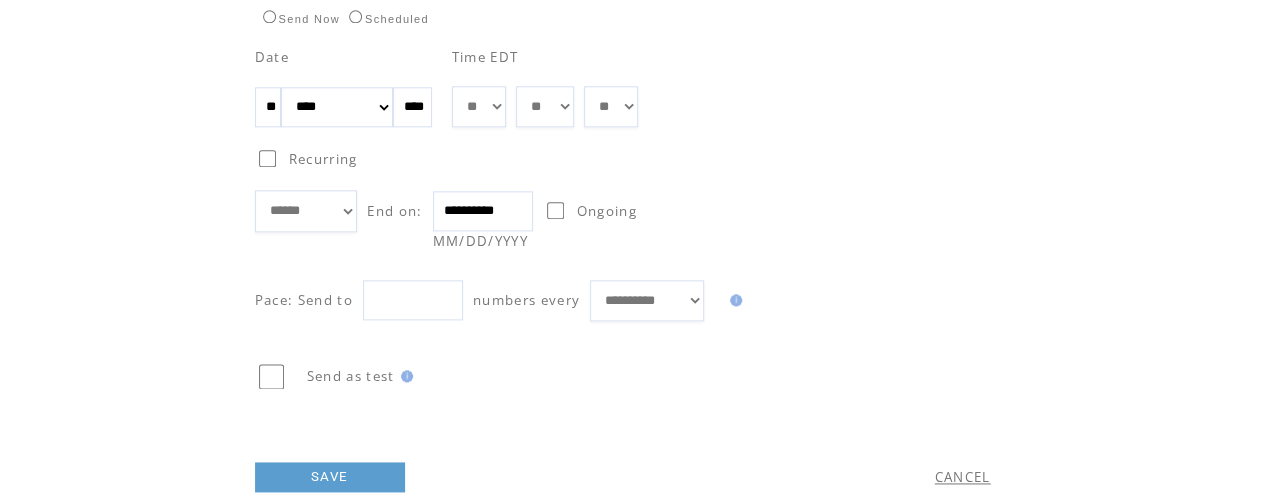 scroll, scrollTop: 1235, scrollLeft: 0, axis: vertical 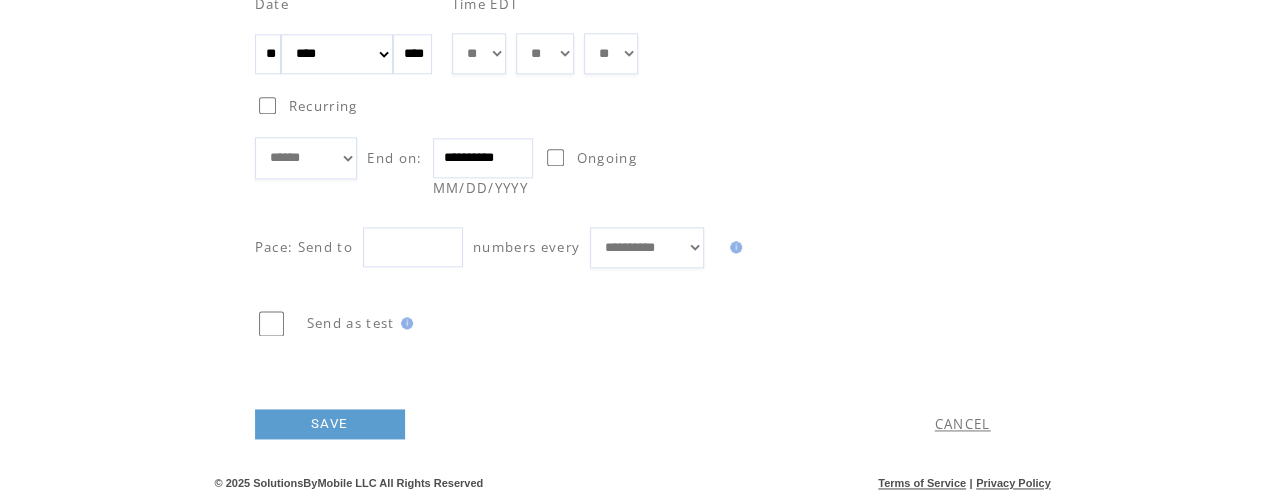 type on "**********" 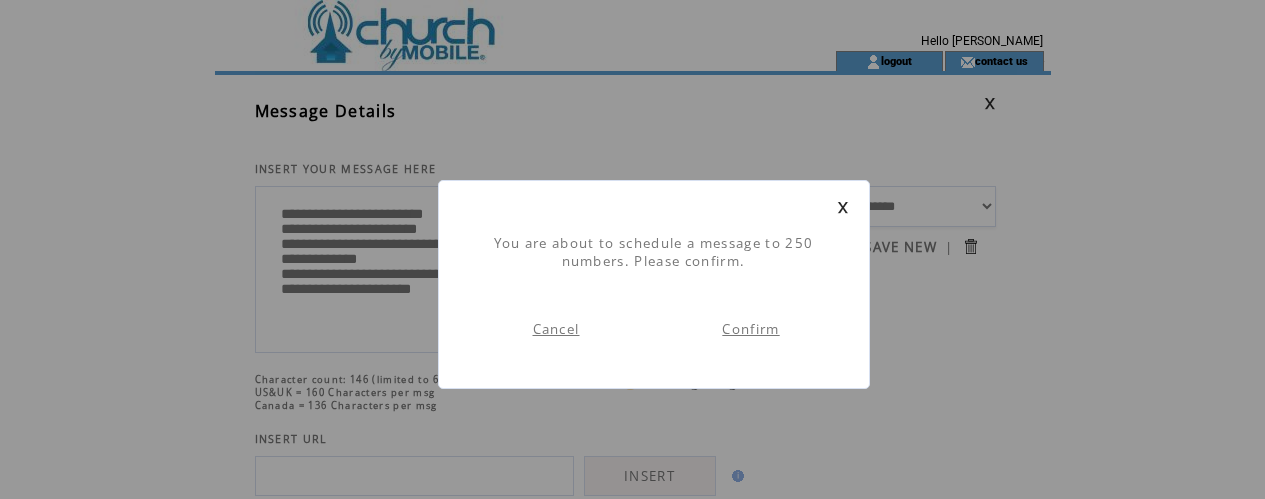 scroll, scrollTop: 1, scrollLeft: 0, axis: vertical 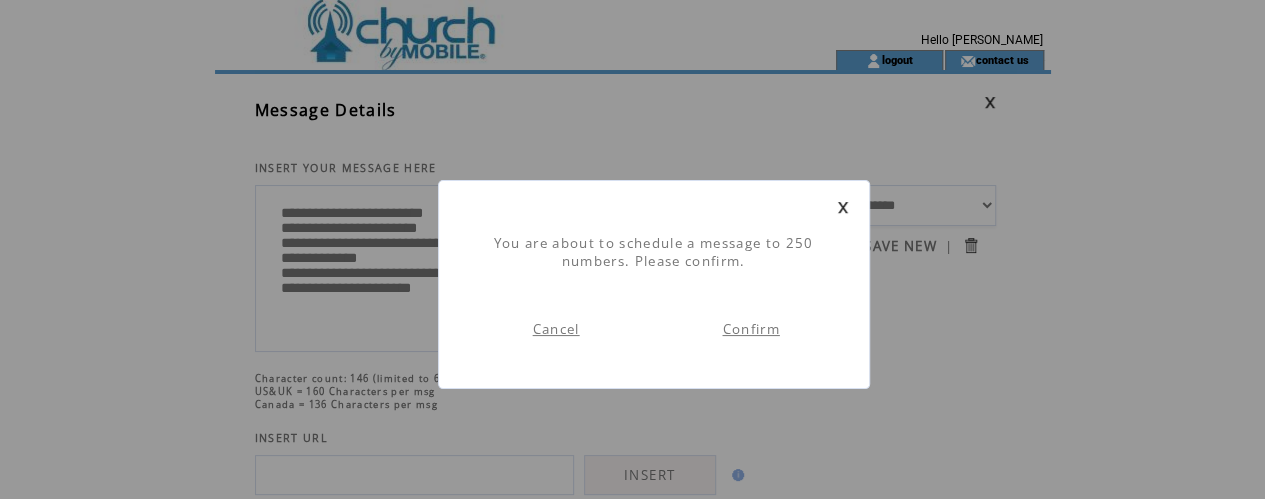 click on "Confirm" at bounding box center (750, 329) 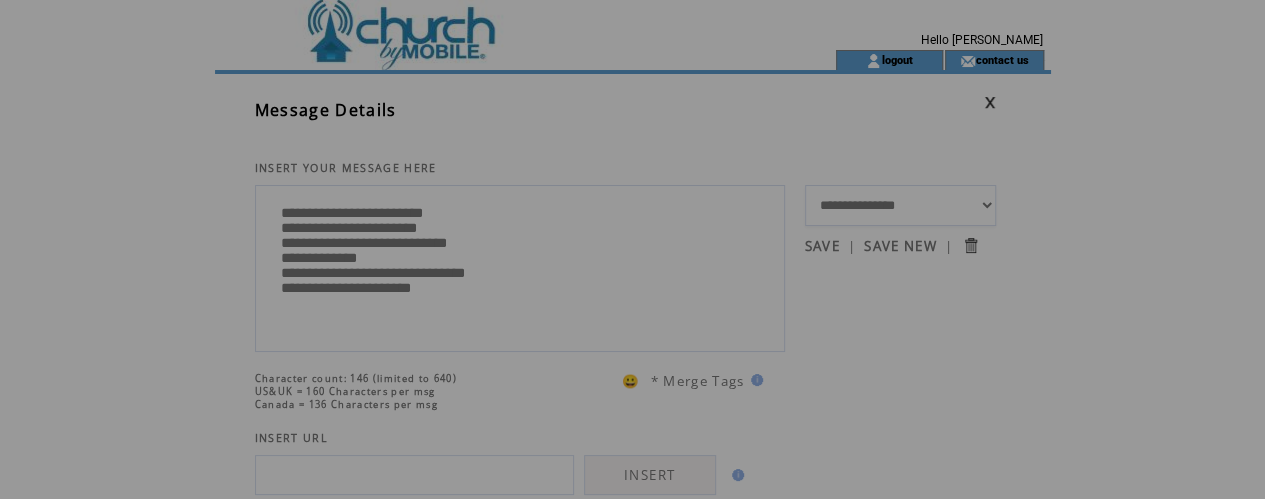 scroll, scrollTop: 0, scrollLeft: 0, axis: both 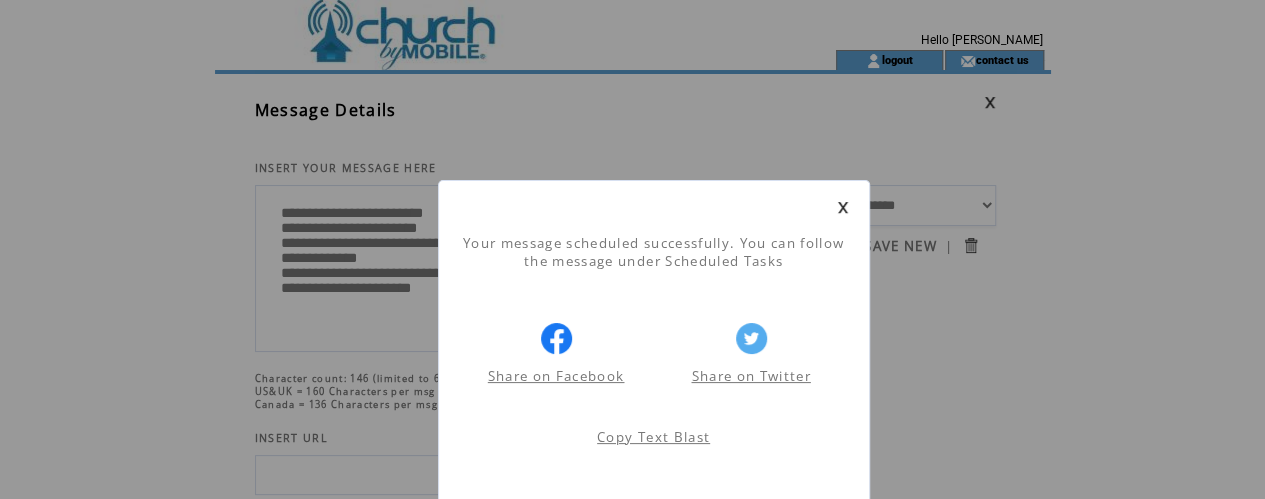 click on "Your message scheduled successfully. You can follow the message under Scheduled Tasks
Share on Facebook
Share on Twitter
Share on Facebook
Share on Twitter
Copy Text Blast" at bounding box center [632, 867] 